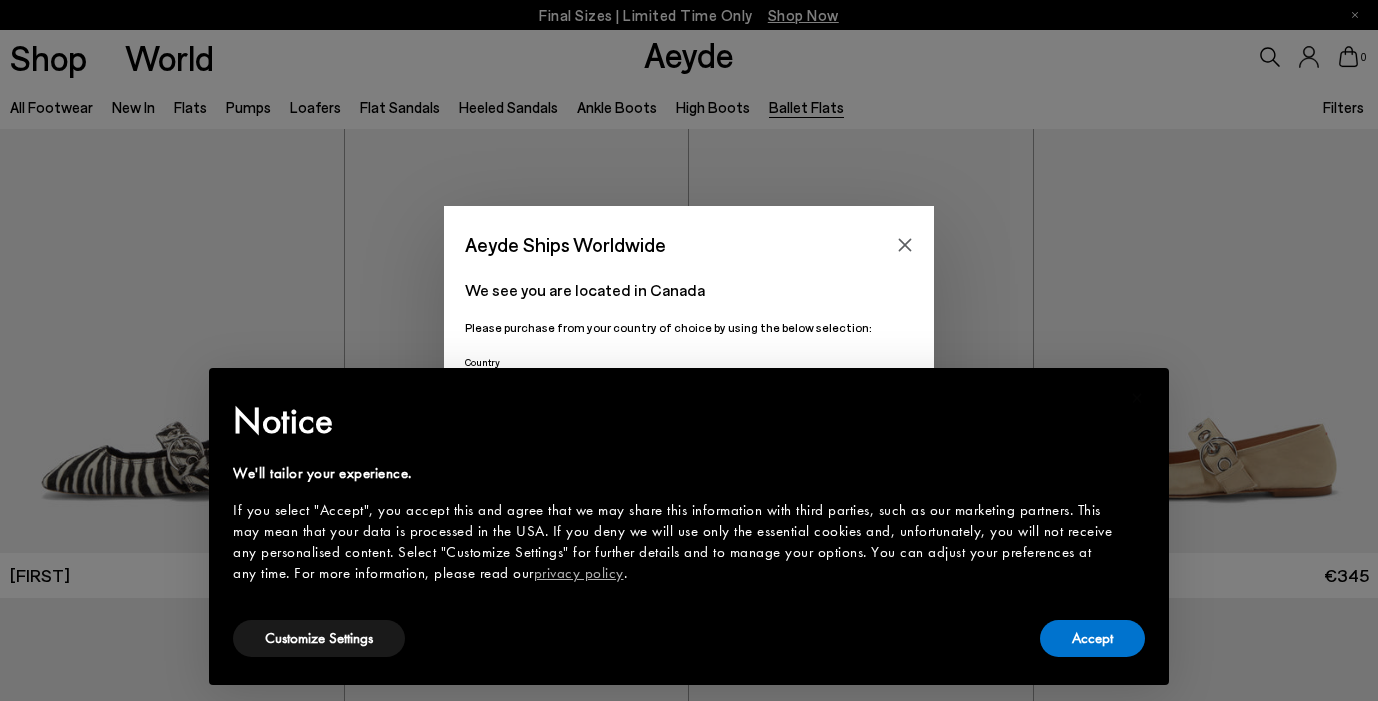 scroll, scrollTop: 26, scrollLeft: 0, axis: vertical 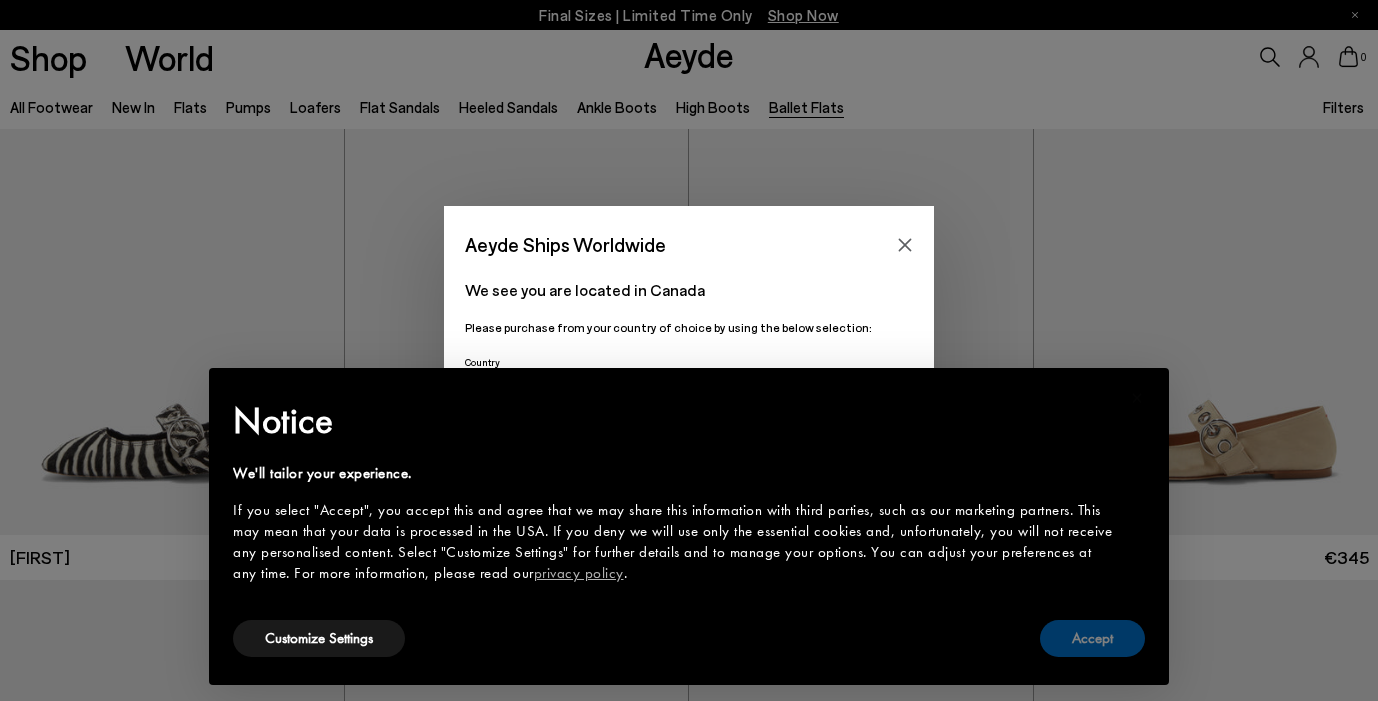 click on "Accept" at bounding box center (1092, 638) 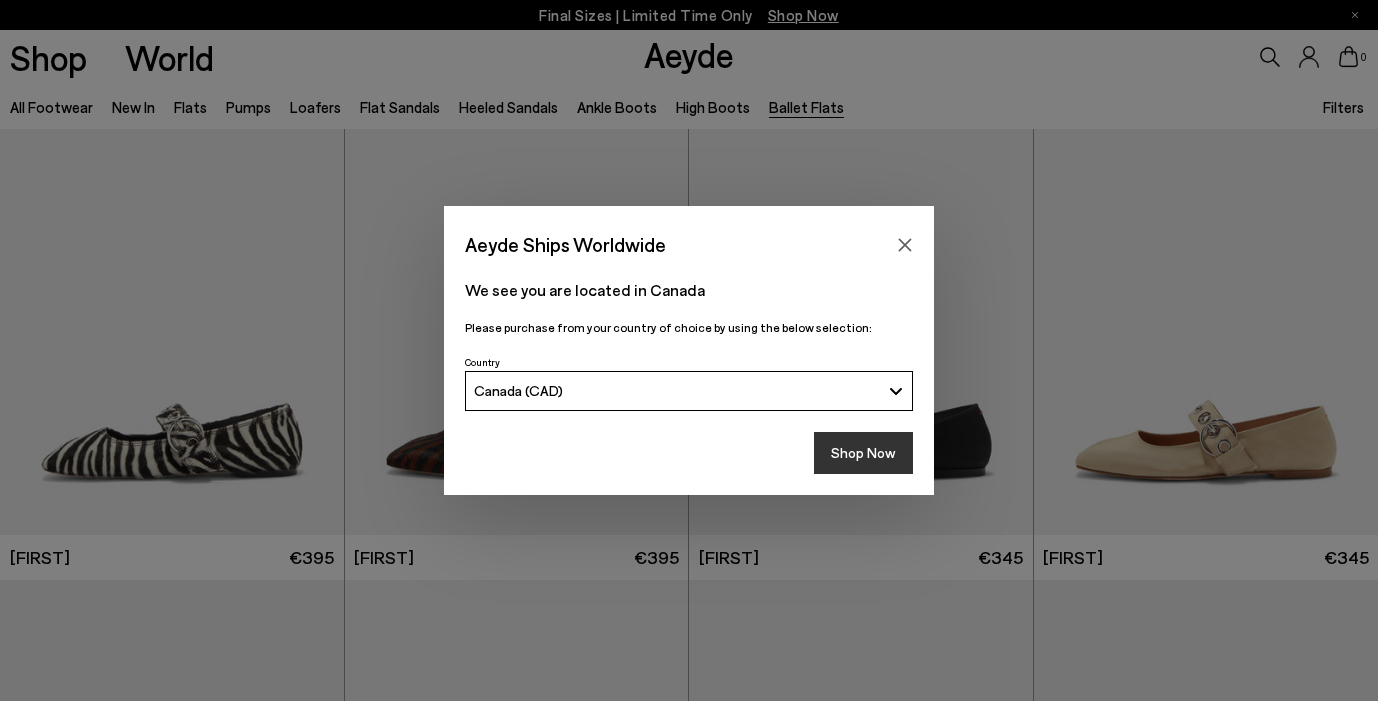 click on "Shop Now" at bounding box center (863, 453) 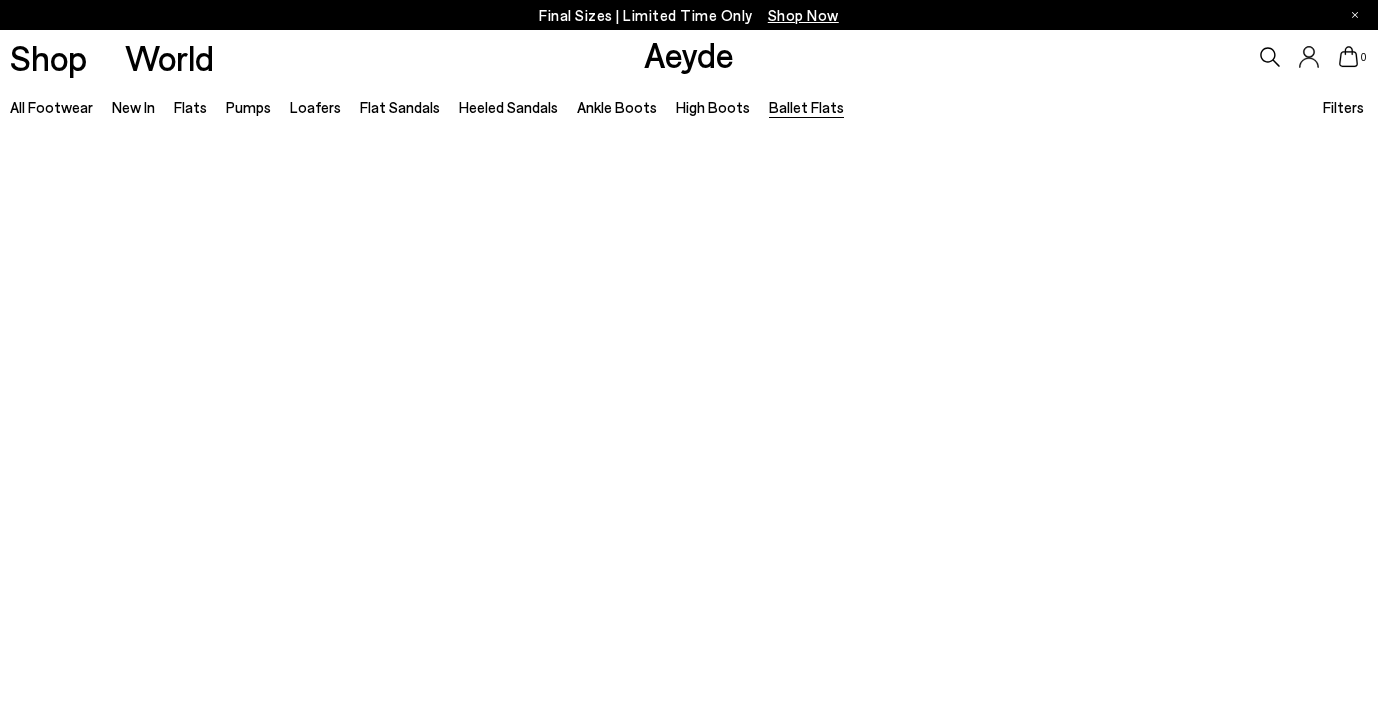 scroll, scrollTop: 0, scrollLeft: 0, axis: both 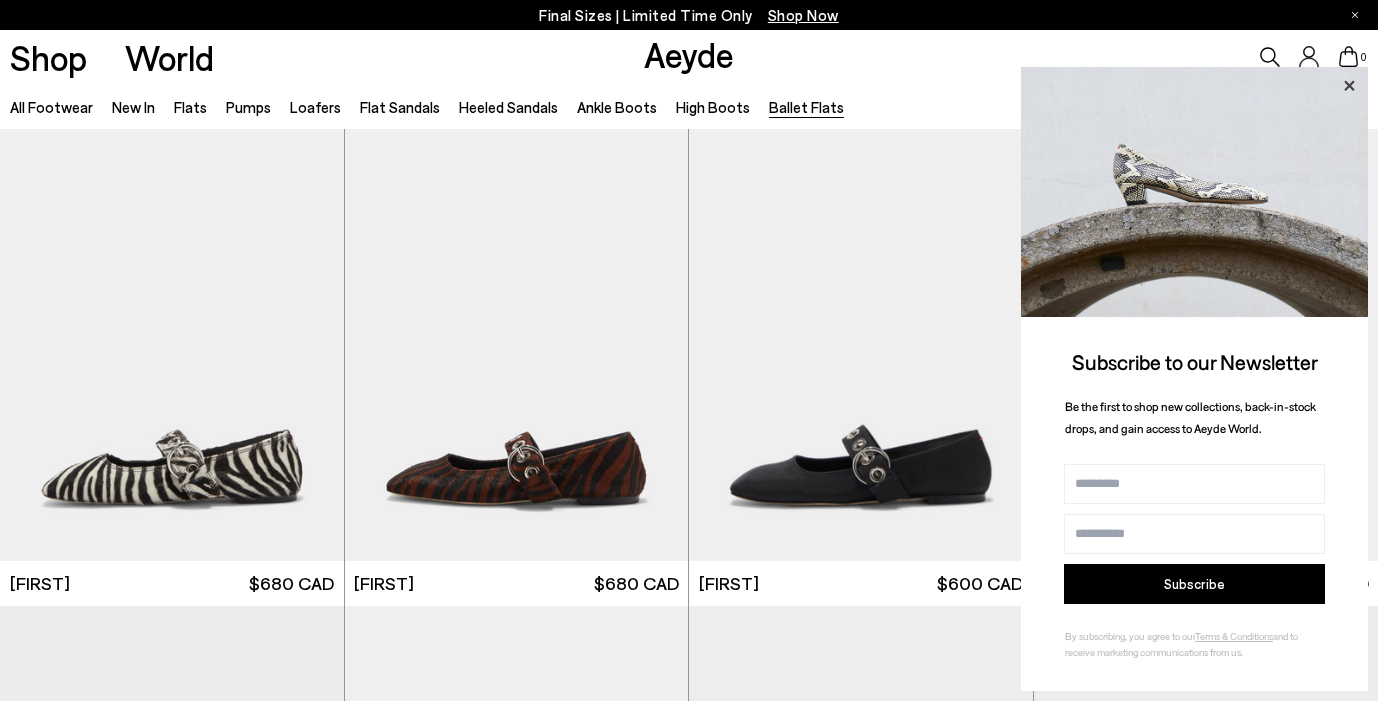 click 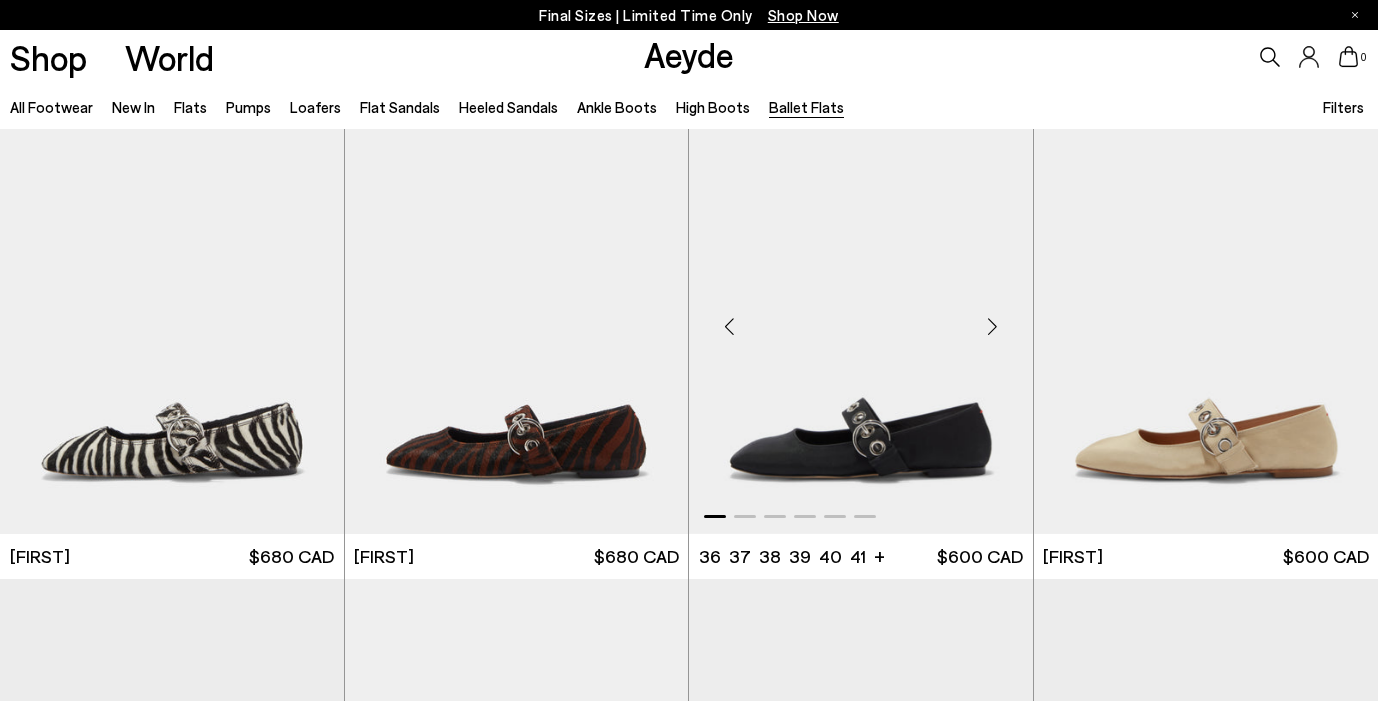 scroll, scrollTop: 26, scrollLeft: 0, axis: vertical 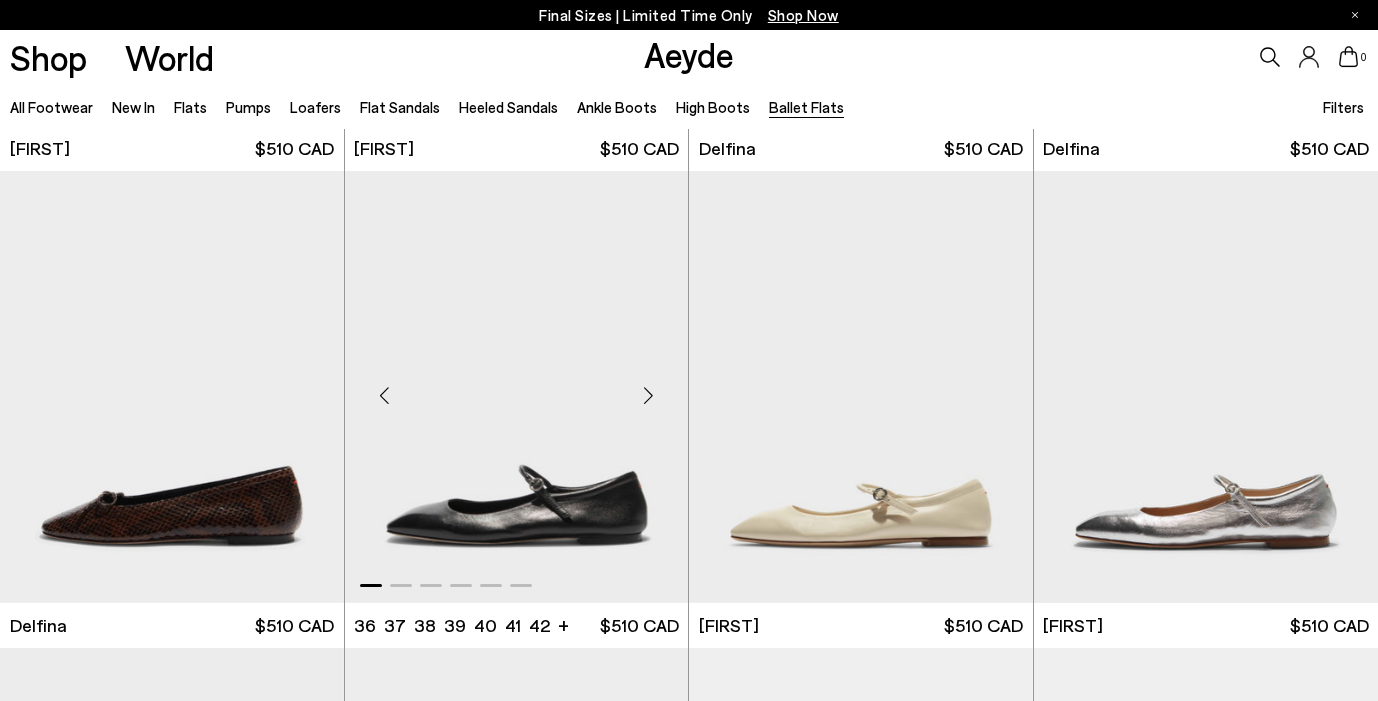 click at bounding box center (517, 387) 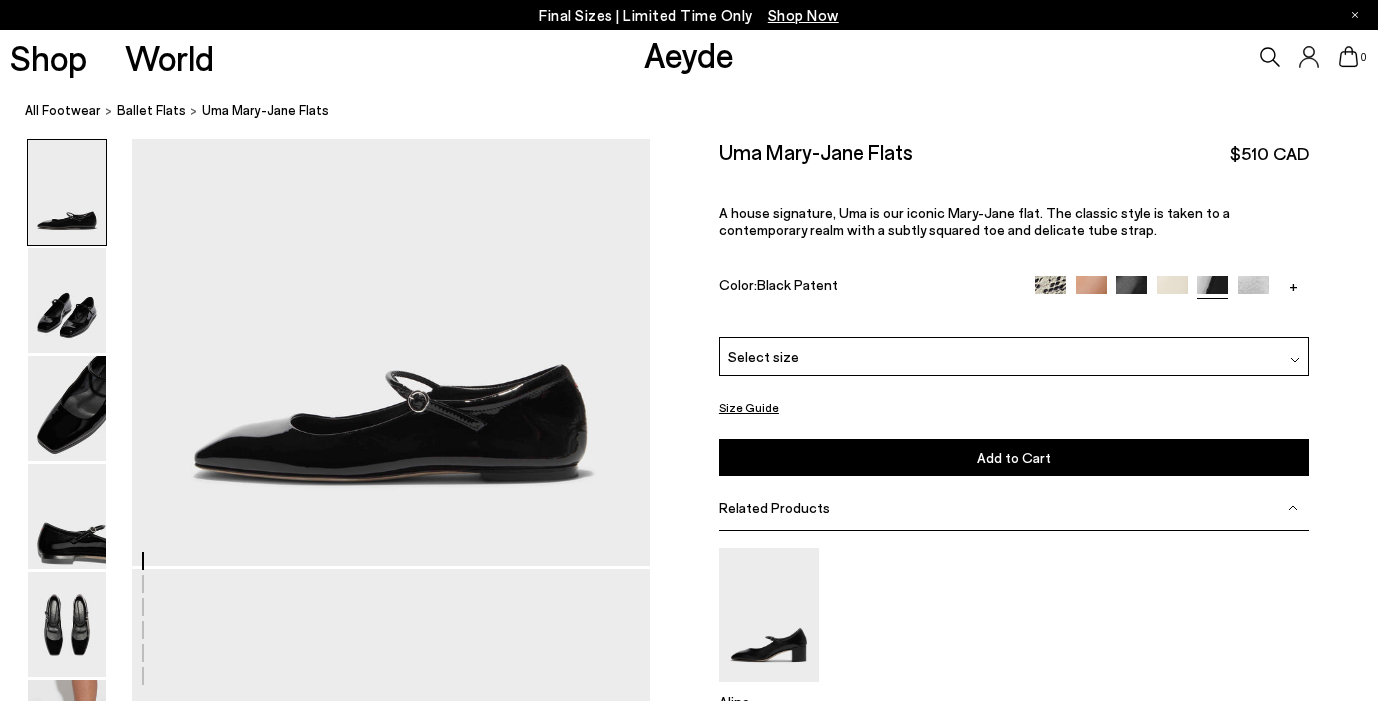 scroll, scrollTop: 161, scrollLeft: 0, axis: vertical 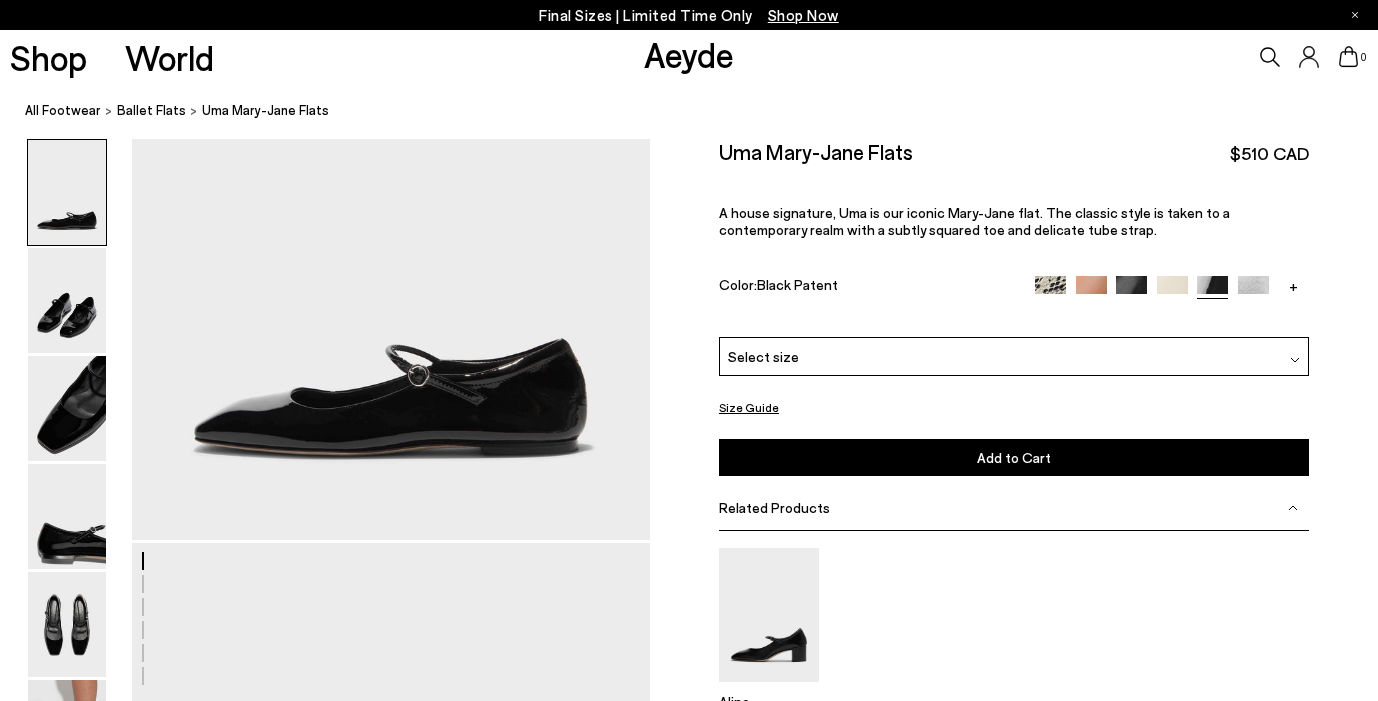click on "+" at bounding box center [1293, 285] 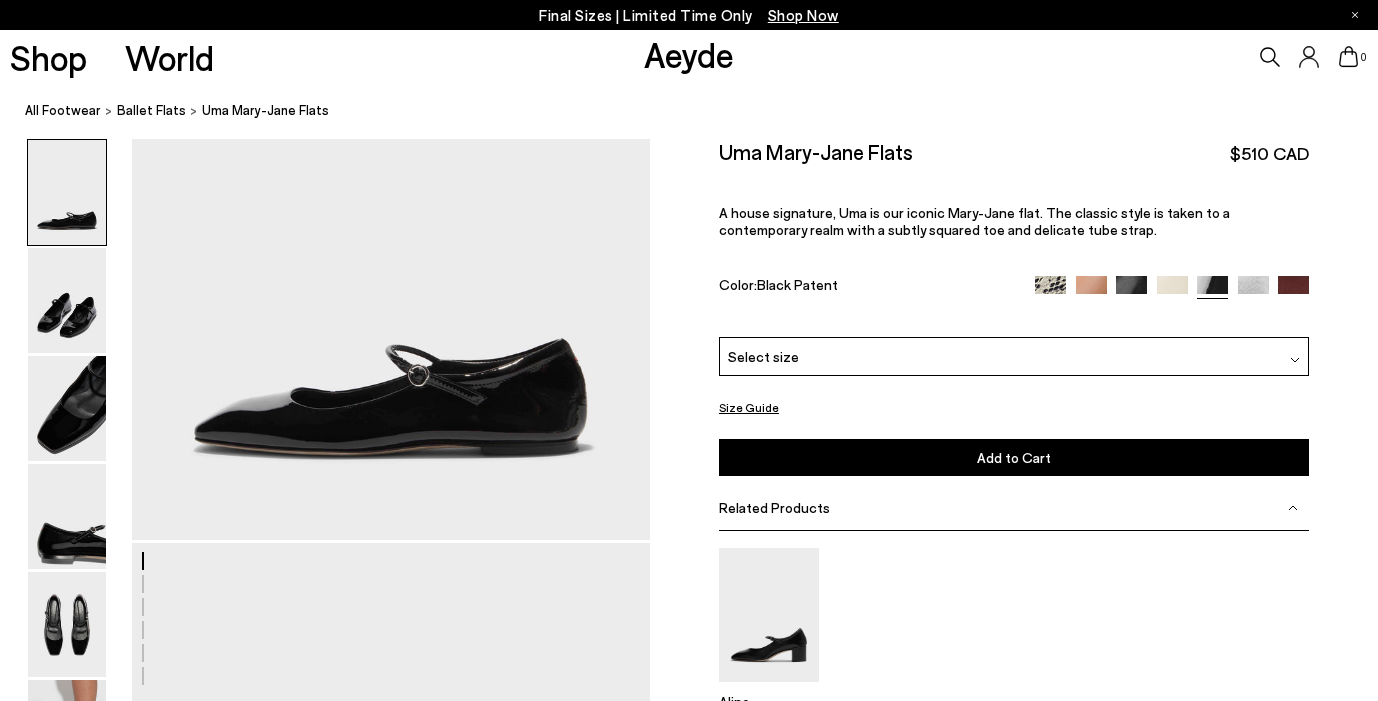 click at bounding box center [1293, 291] 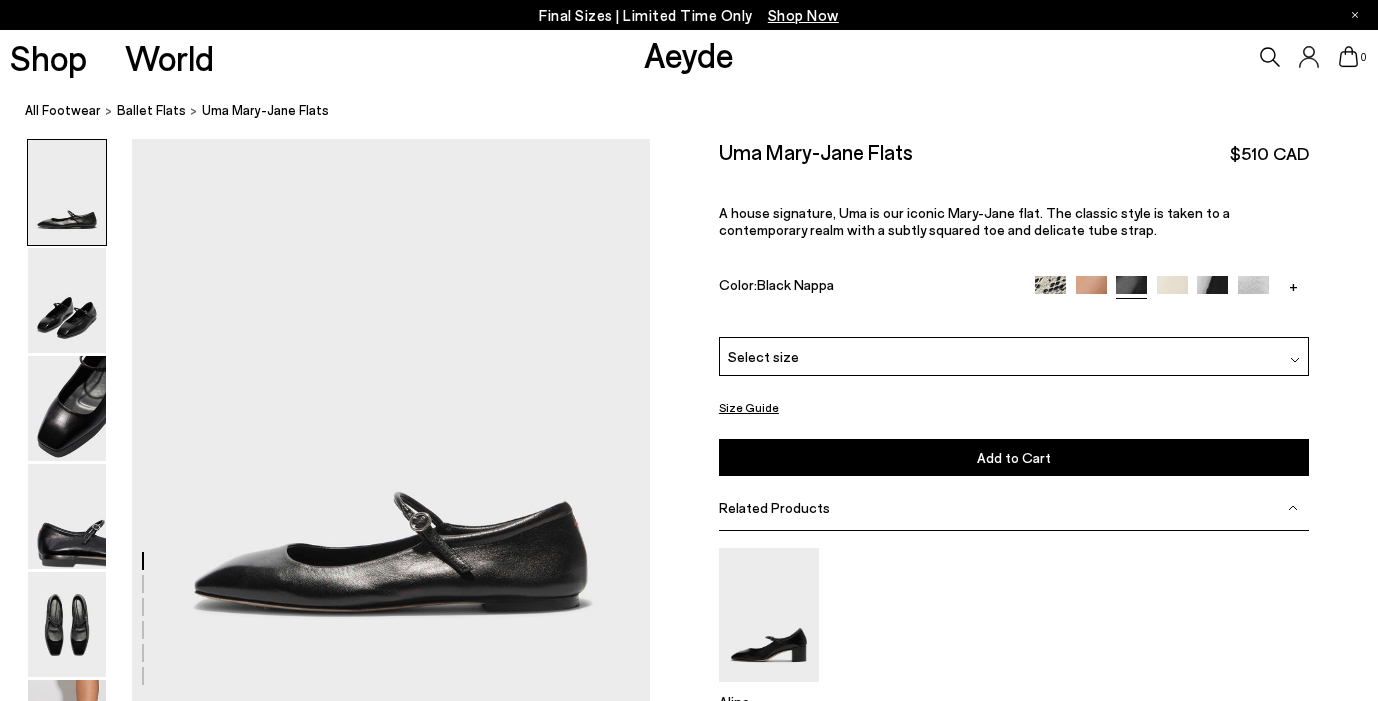 scroll, scrollTop: 0, scrollLeft: 0, axis: both 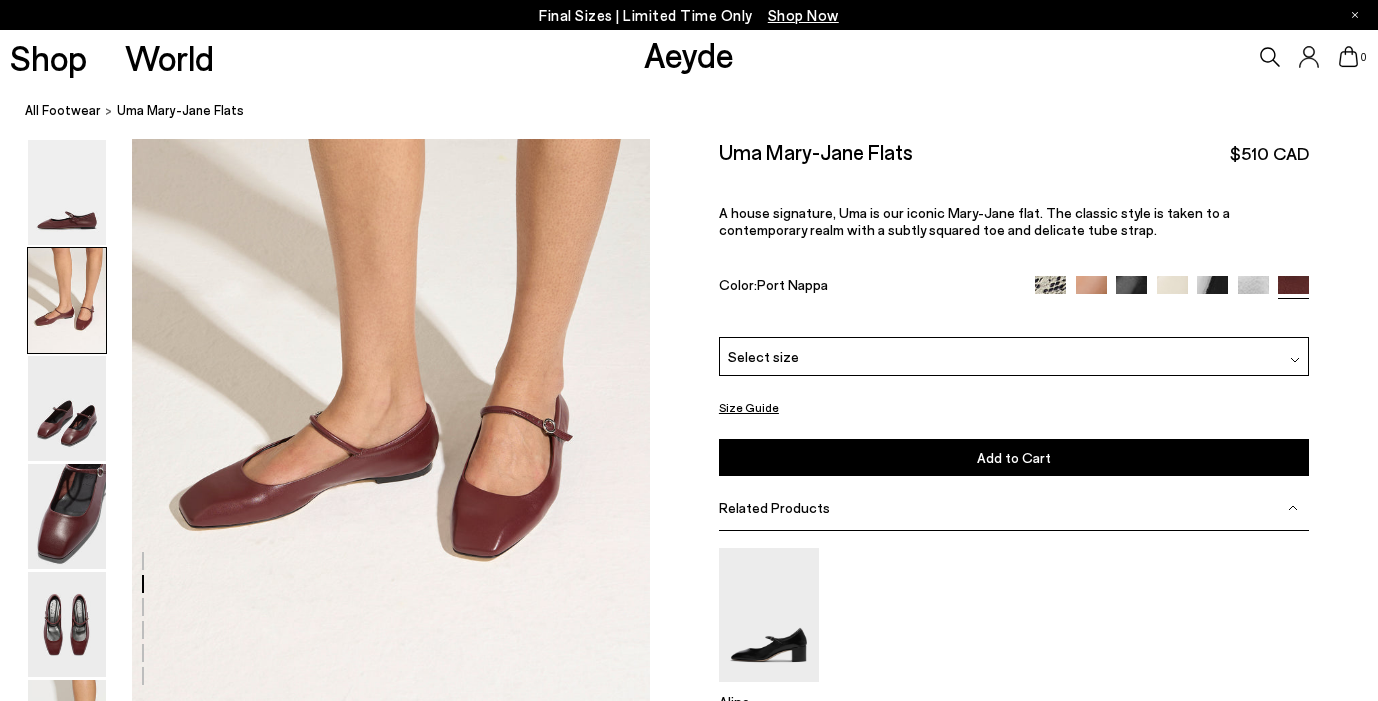 click at bounding box center (1050, 291) 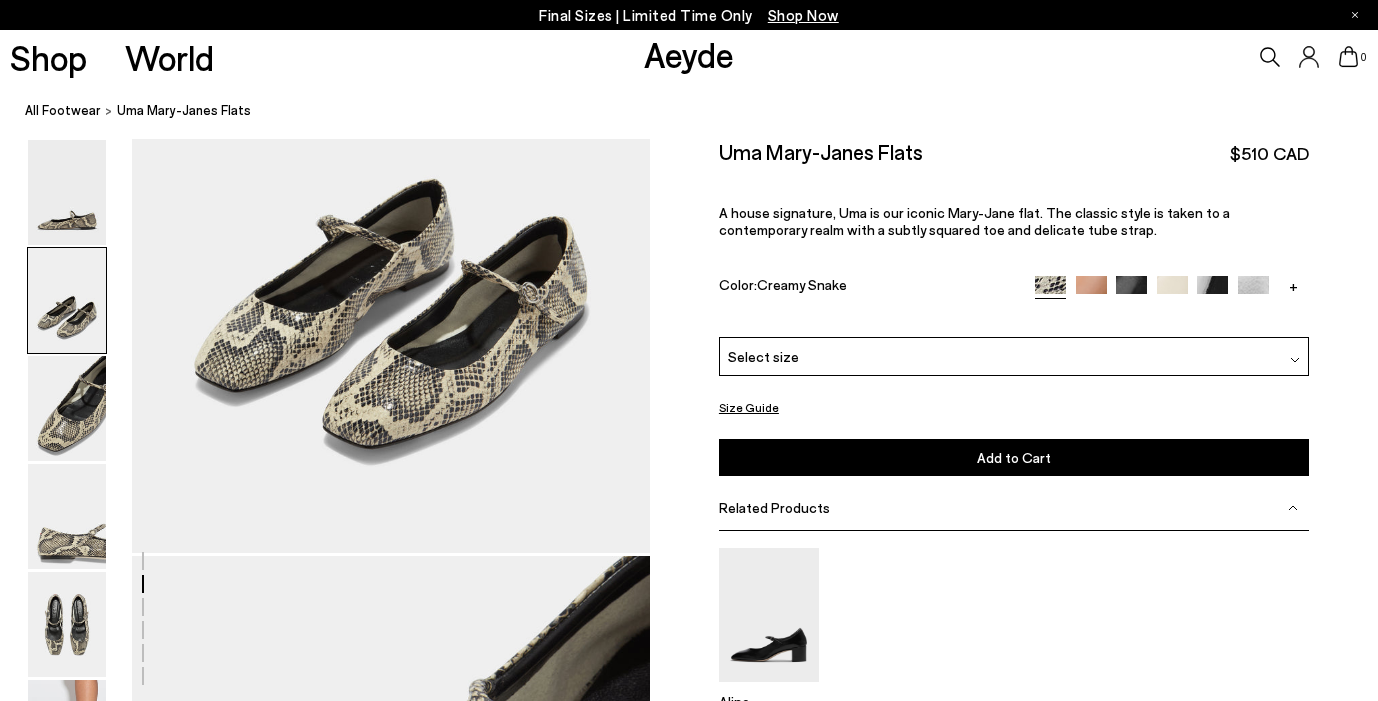 scroll, scrollTop: 843, scrollLeft: 0, axis: vertical 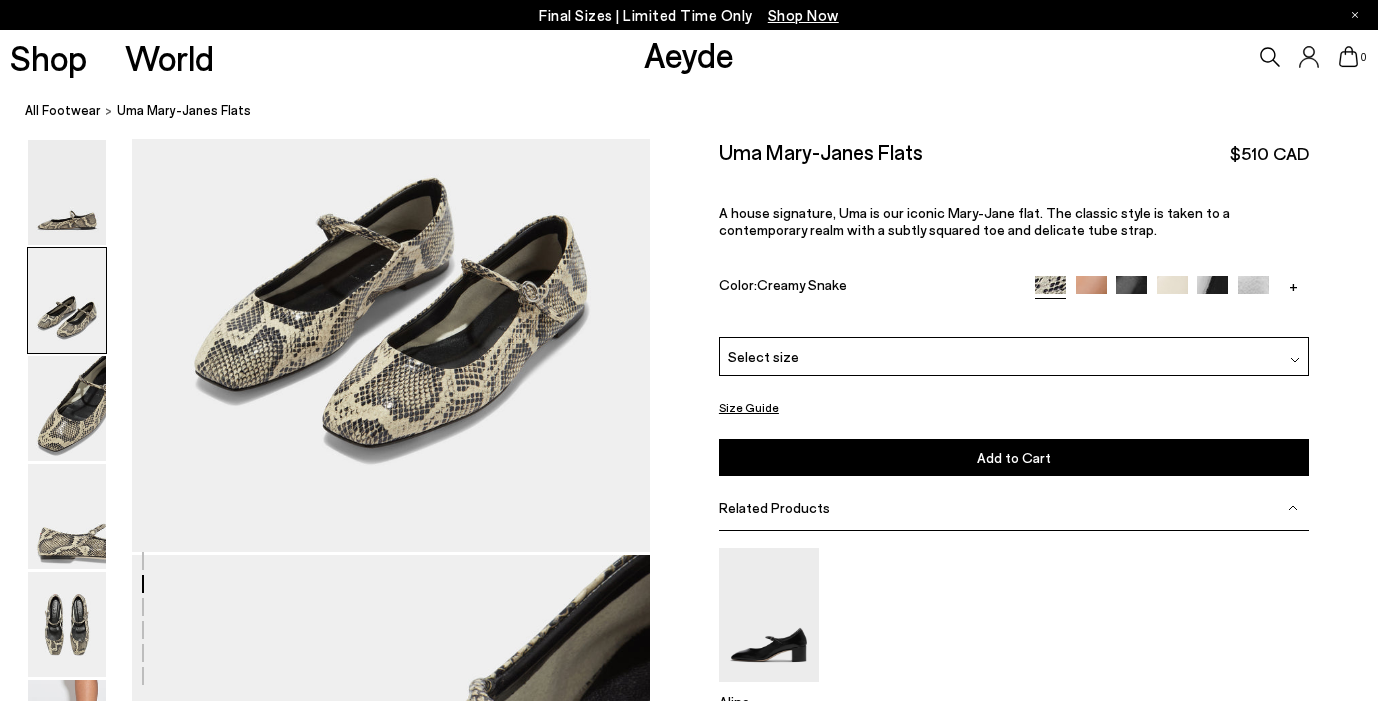 click at bounding box center [1091, 291] 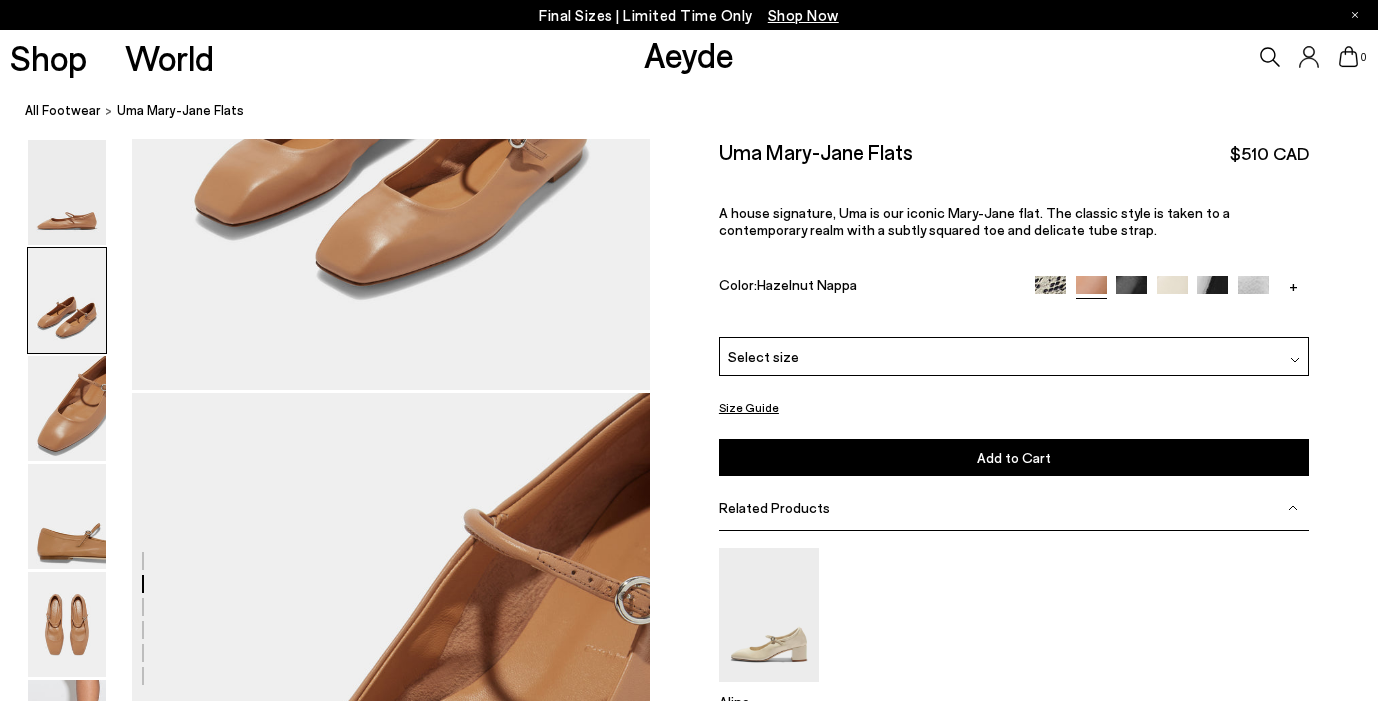 scroll, scrollTop: 768, scrollLeft: 0, axis: vertical 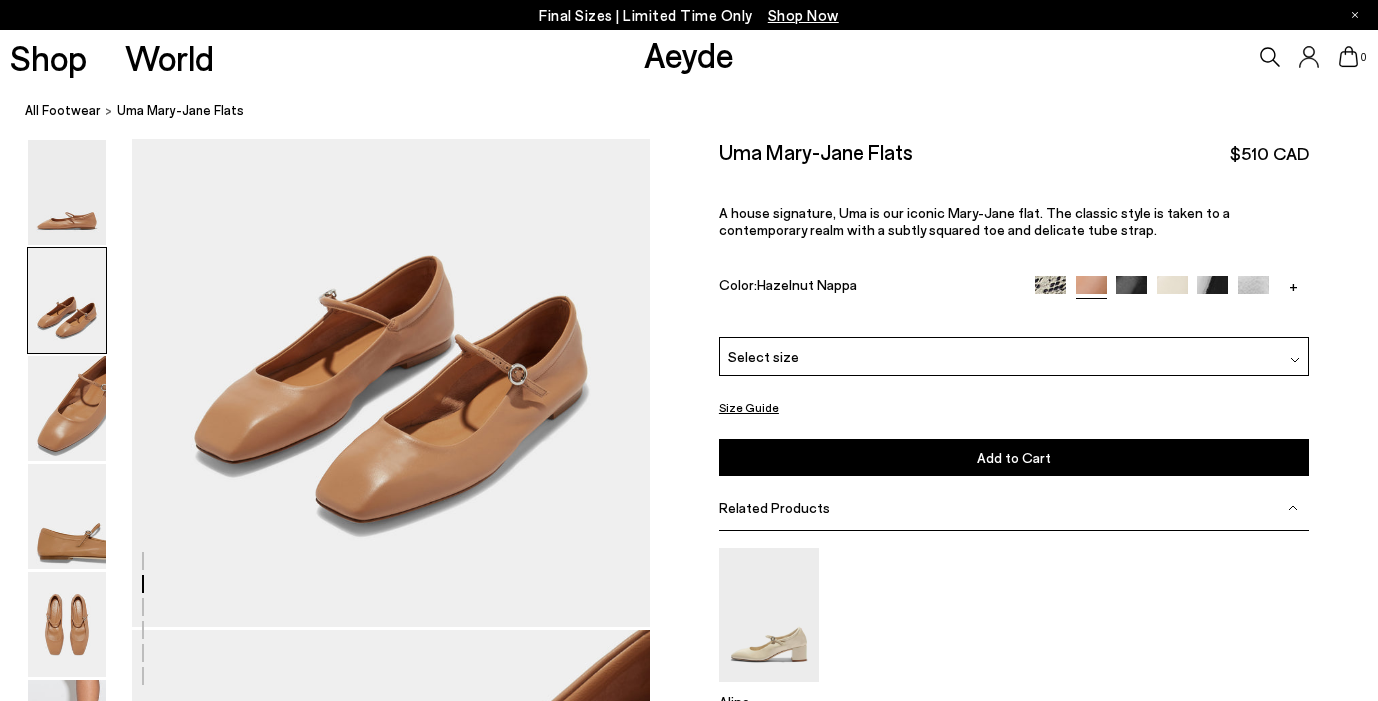 click at bounding box center [1131, 291] 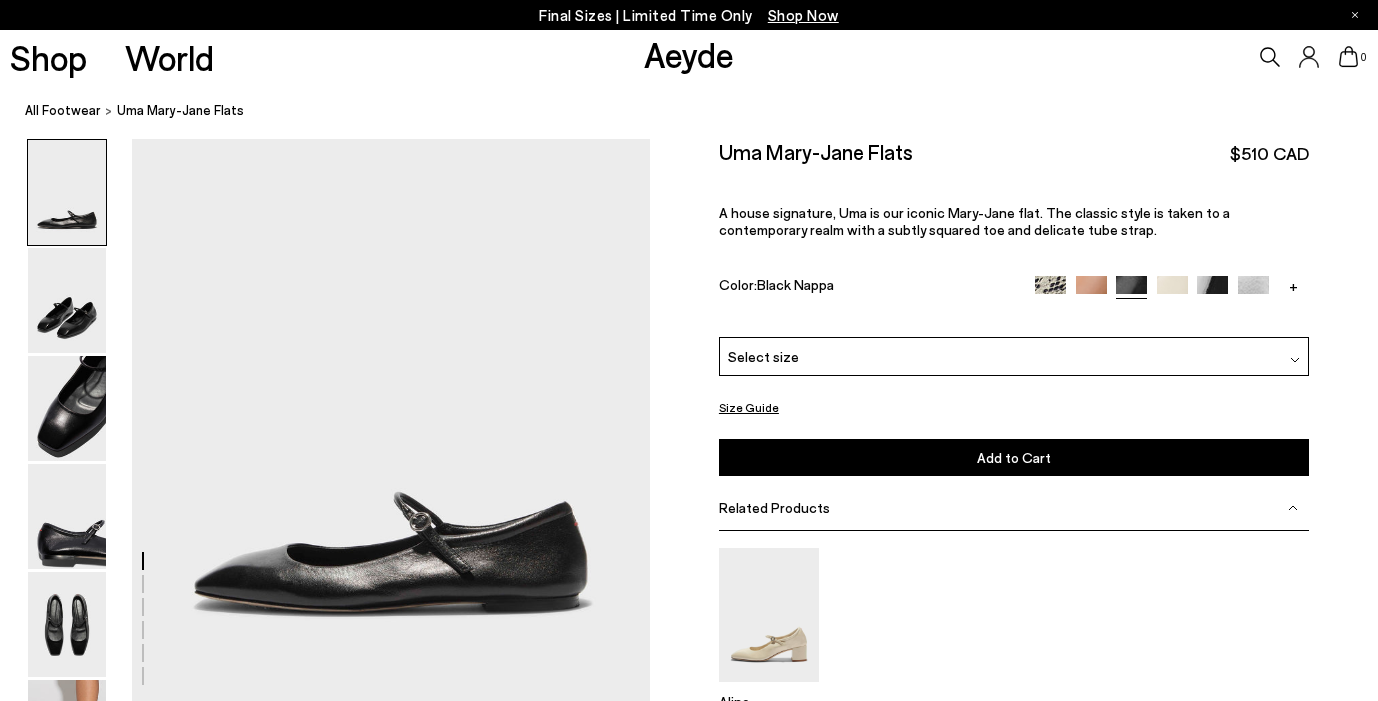 click at bounding box center (1172, 291) 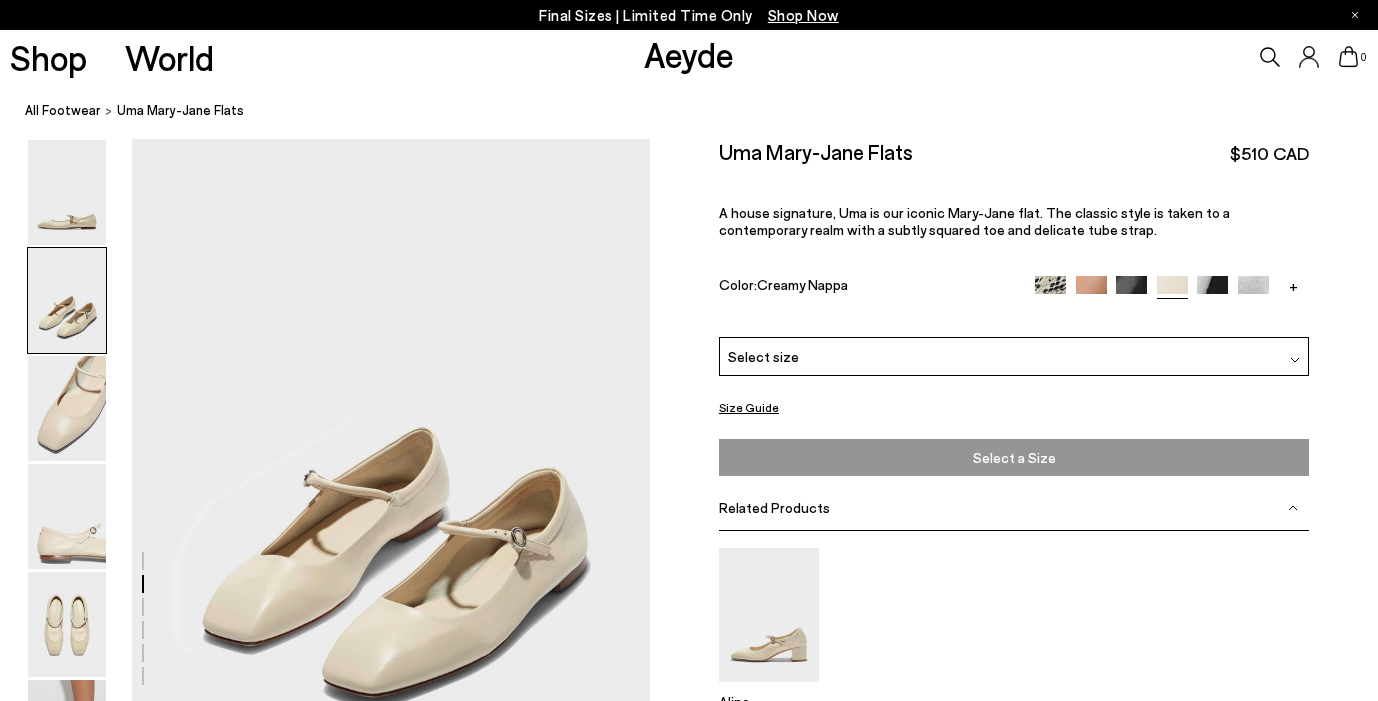 scroll, scrollTop: 656, scrollLeft: 0, axis: vertical 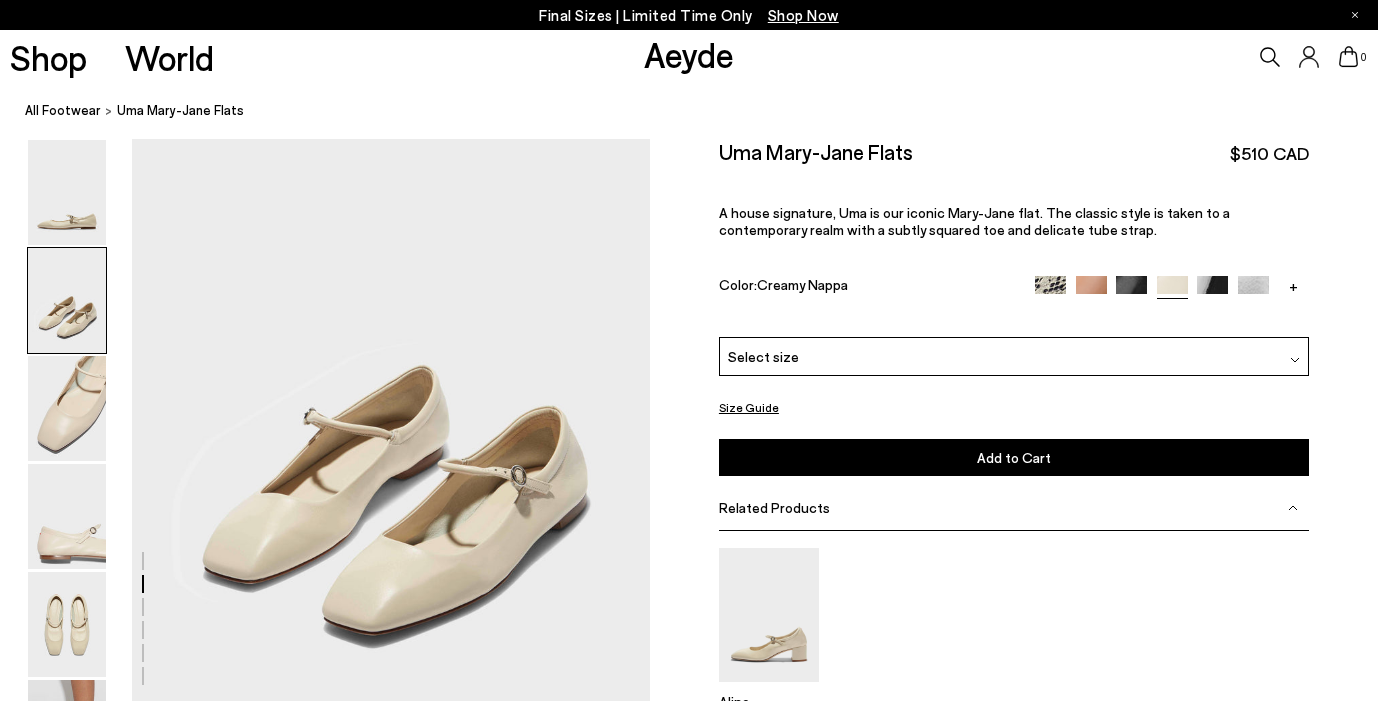 click at bounding box center (1212, 291) 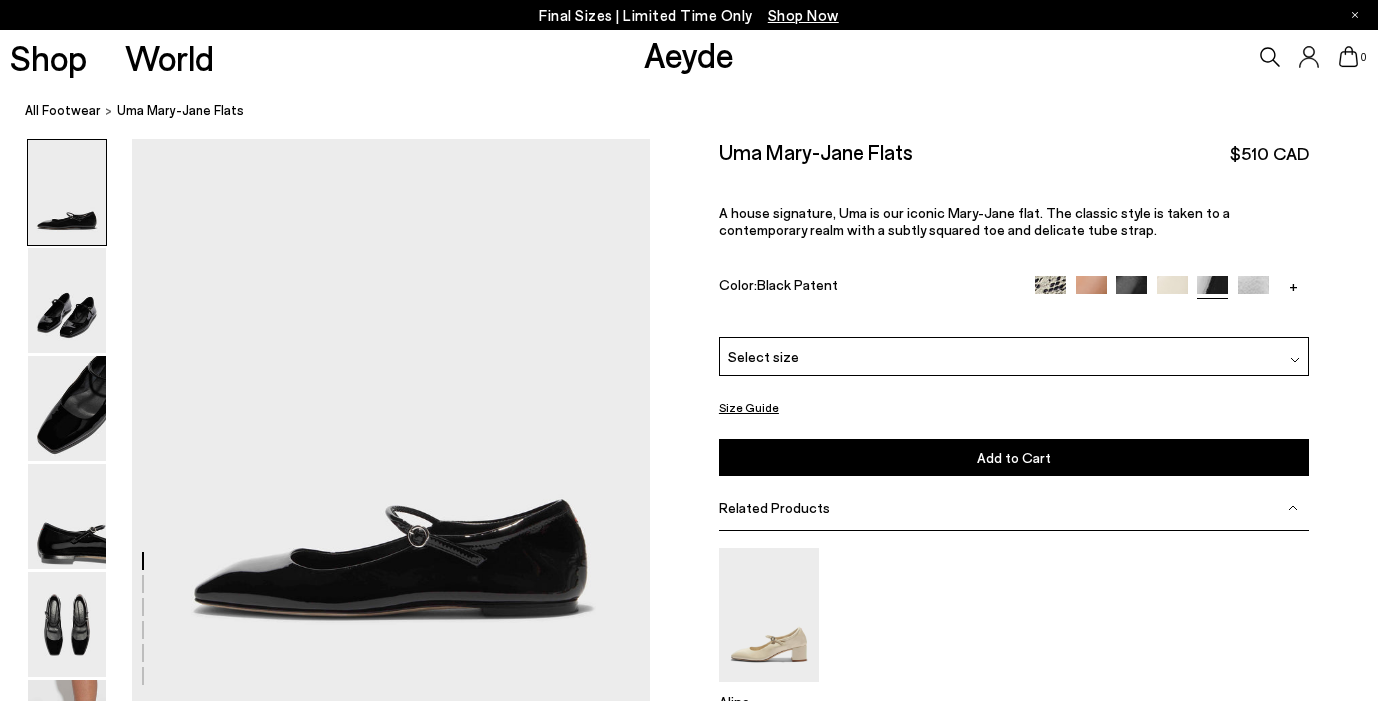 scroll, scrollTop: 0, scrollLeft: 0, axis: both 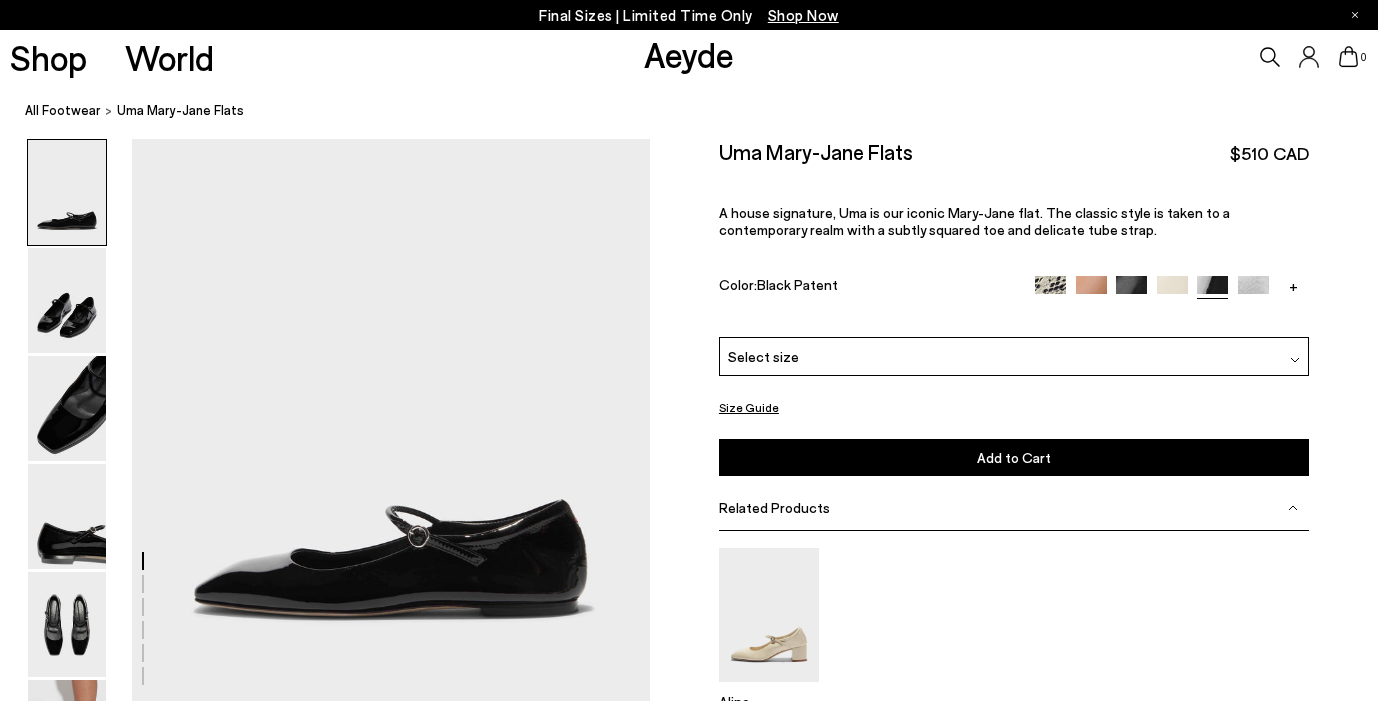 click at bounding box center (1253, 291) 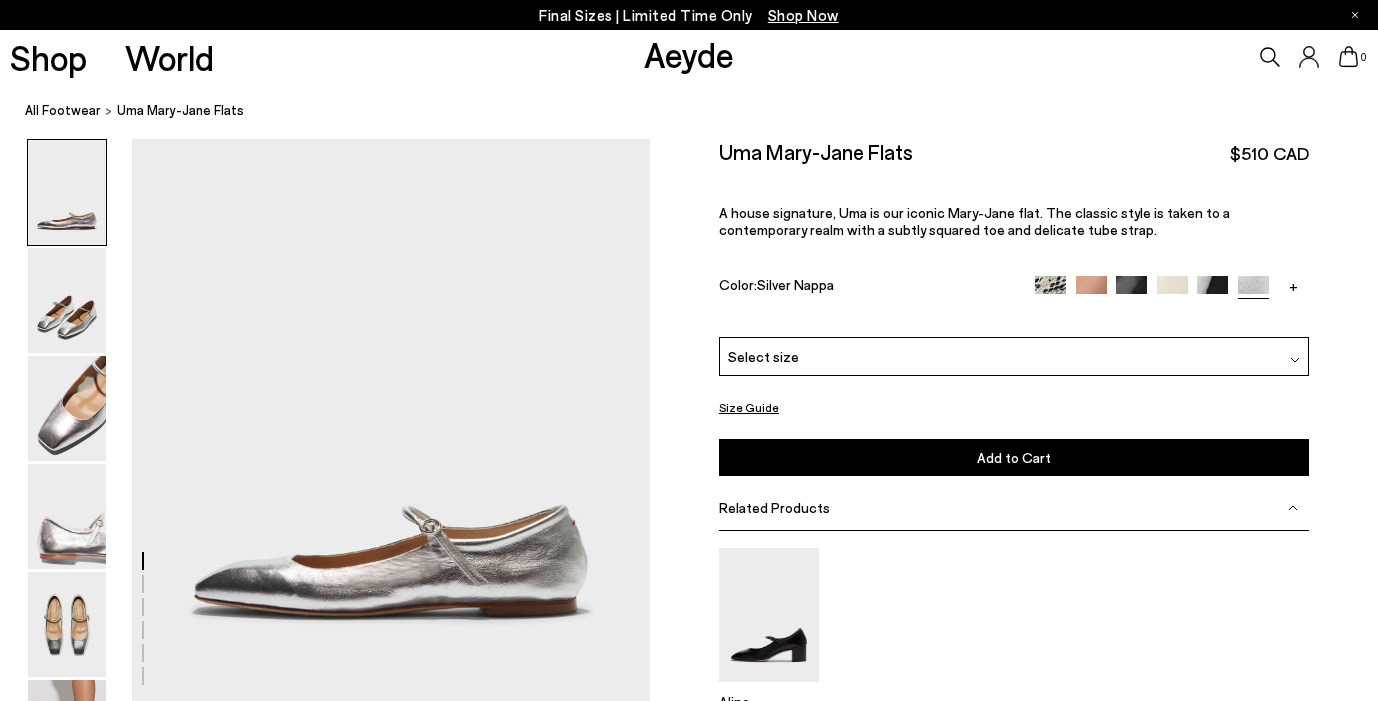 click on "+" at bounding box center (1293, 285) 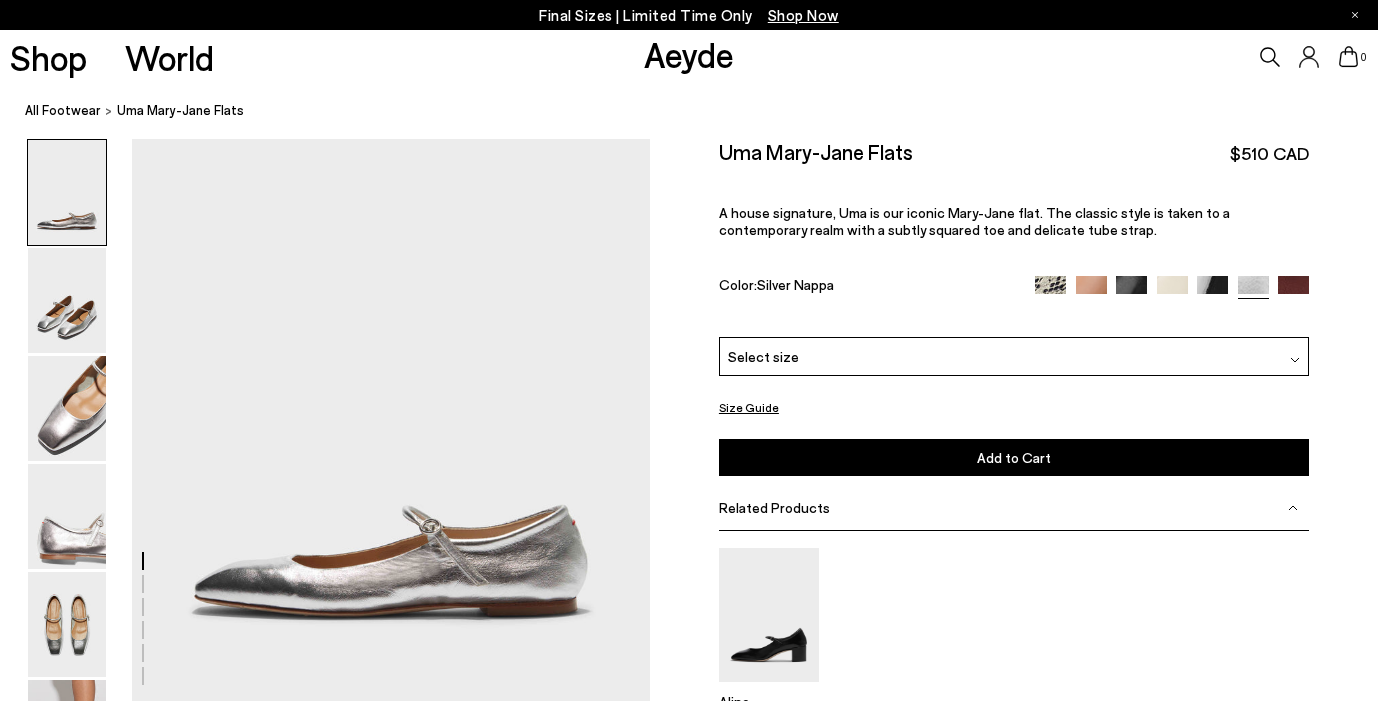 click at bounding box center (1293, 291) 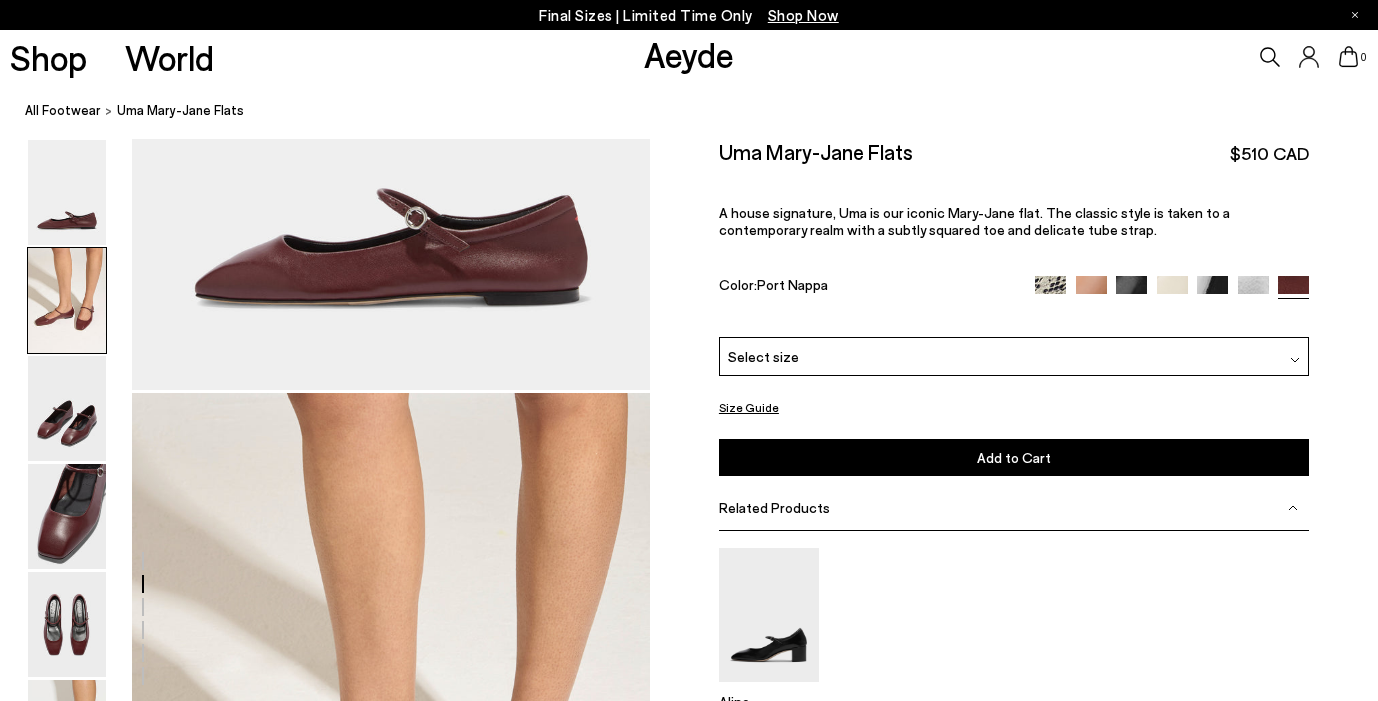scroll, scrollTop: 675, scrollLeft: 0, axis: vertical 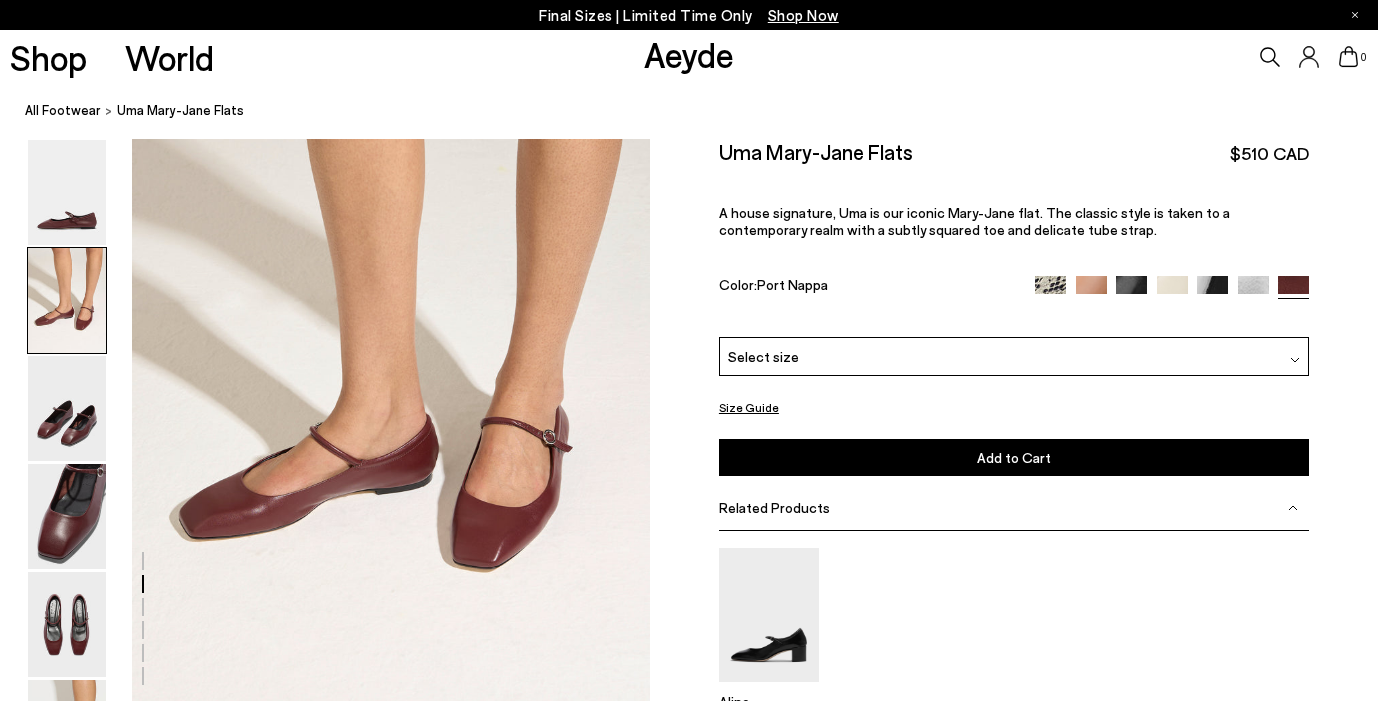click on "Uma Mary-Jane Flats
$510 CAD
A house signature, Uma is our iconic Mary-Jane flat. The classic style is taken to a contemporary realm with a subtly squared toe and delicate tube strap.
Color:  Port Nappa
+" at bounding box center [1014, 238] 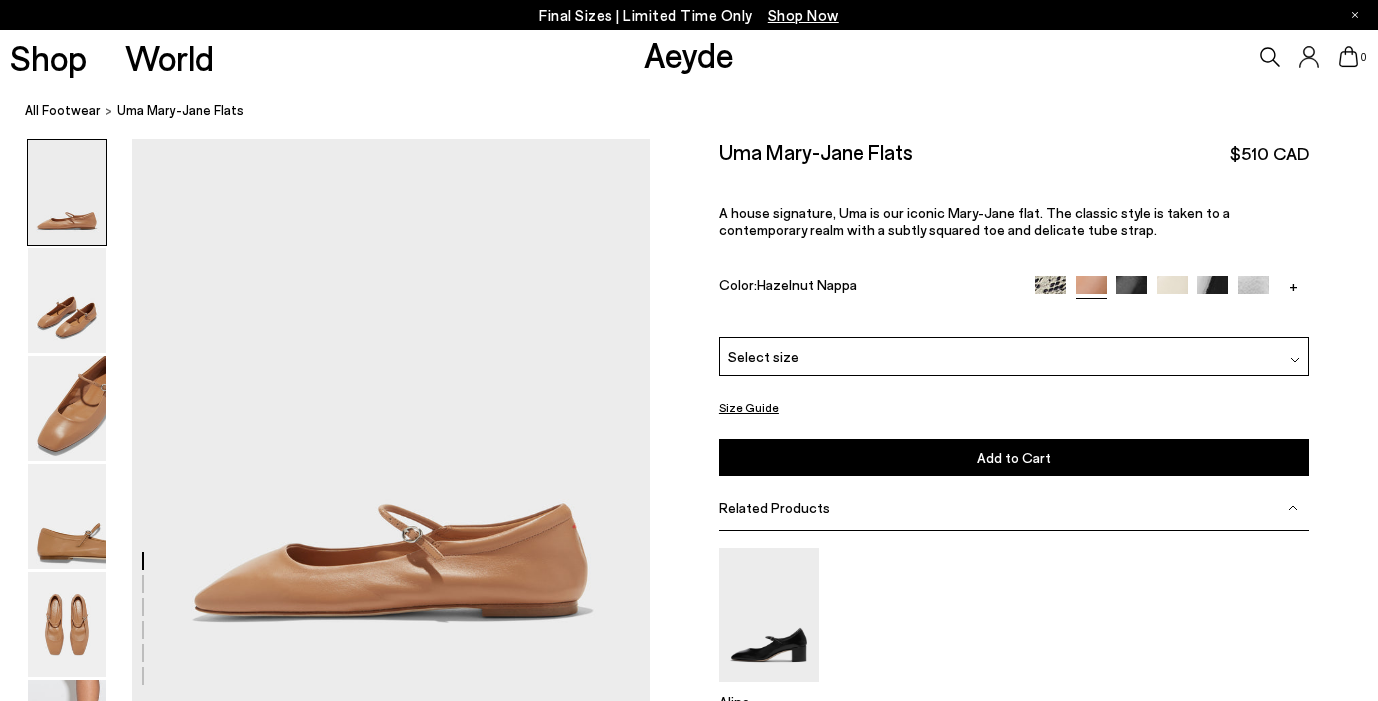 scroll, scrollTop: 0, scrollLeft: 0, axis: both 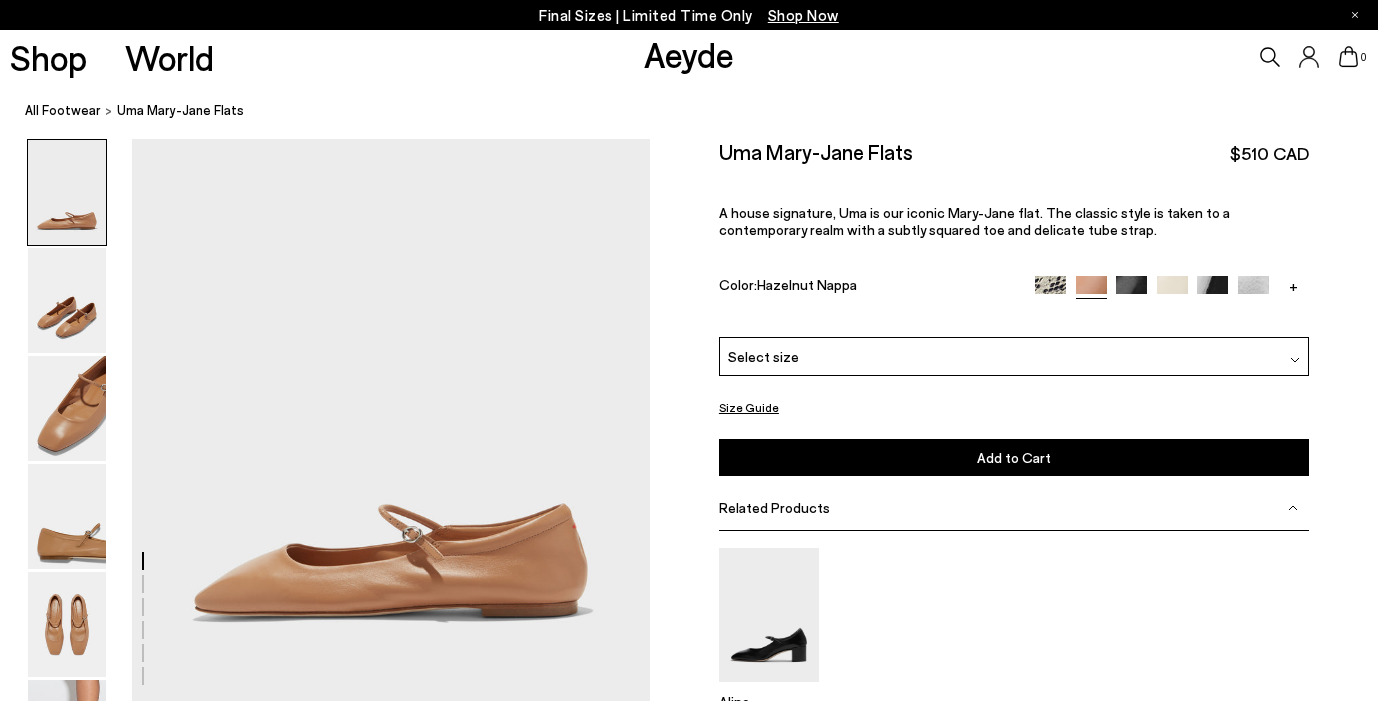 click at bounding box center [1131, 291] 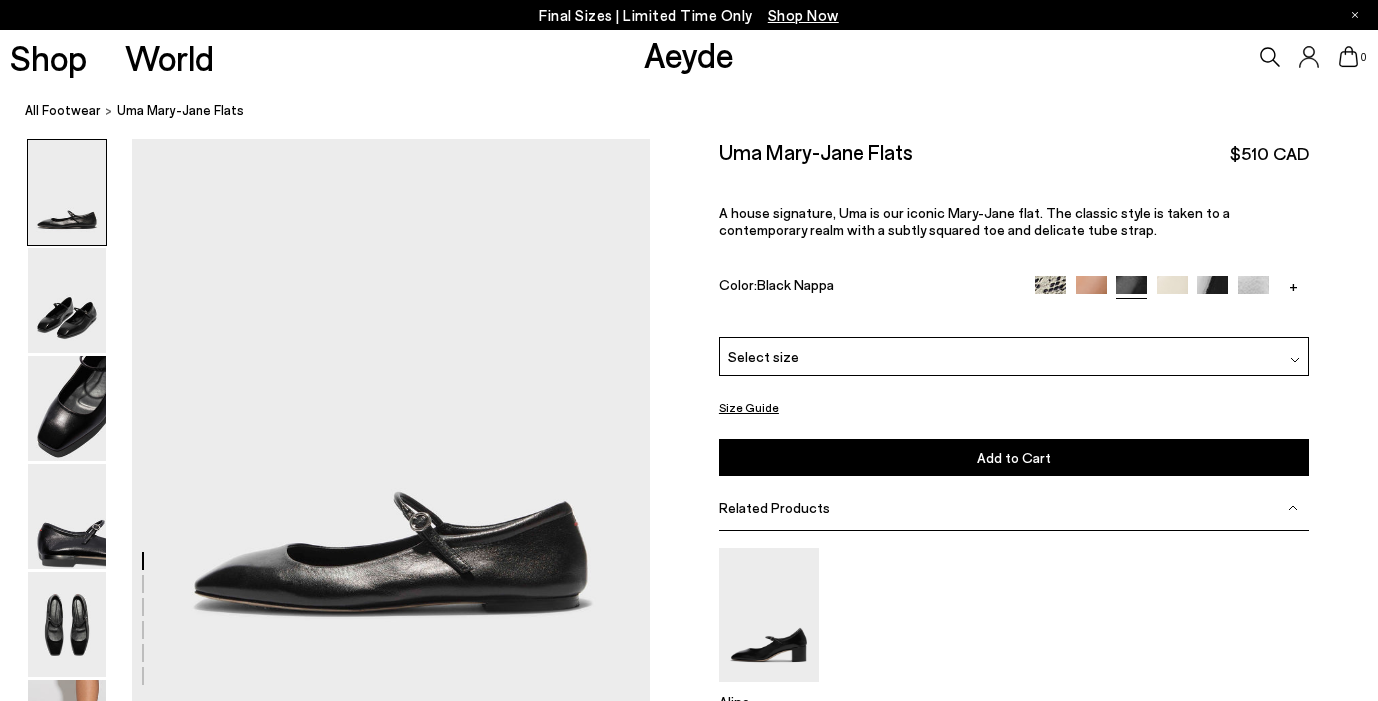 scroll, scrollTop: 0, scrollLeft: 0, axis: both 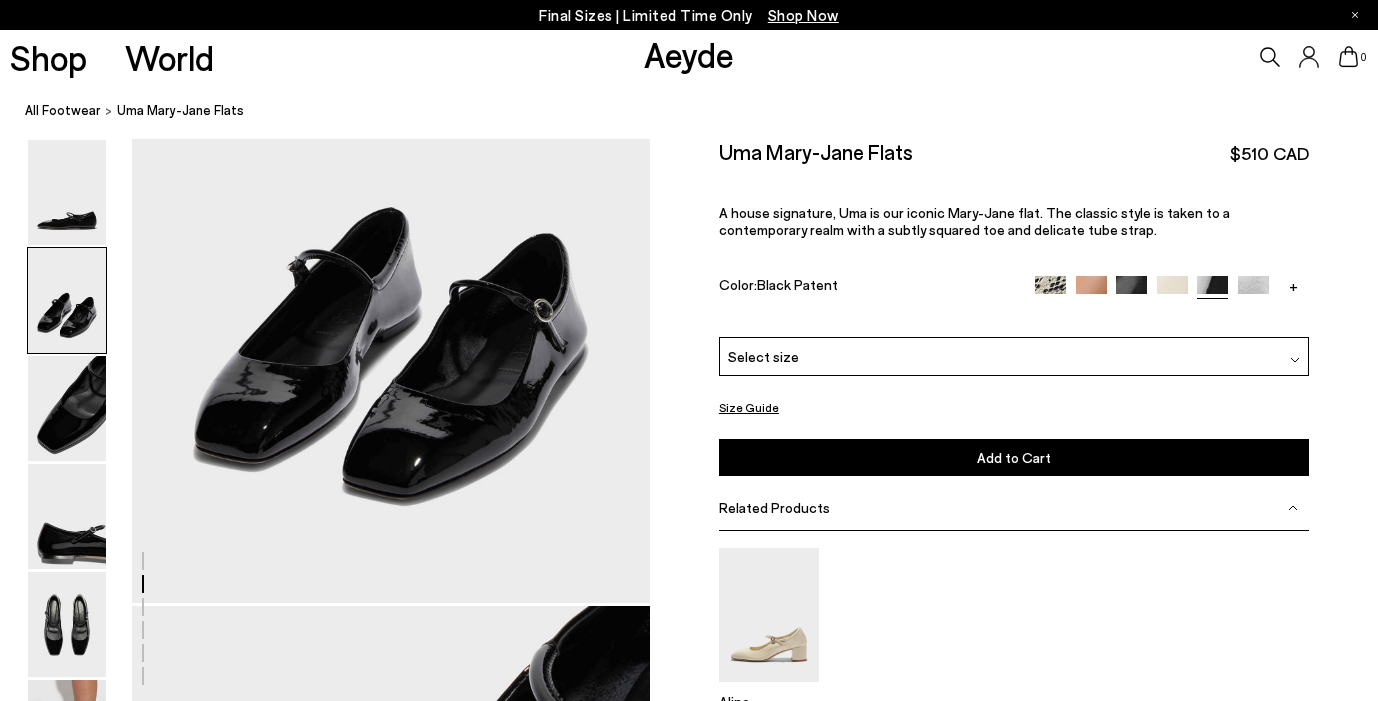 click at bounding box center [1131, 291] 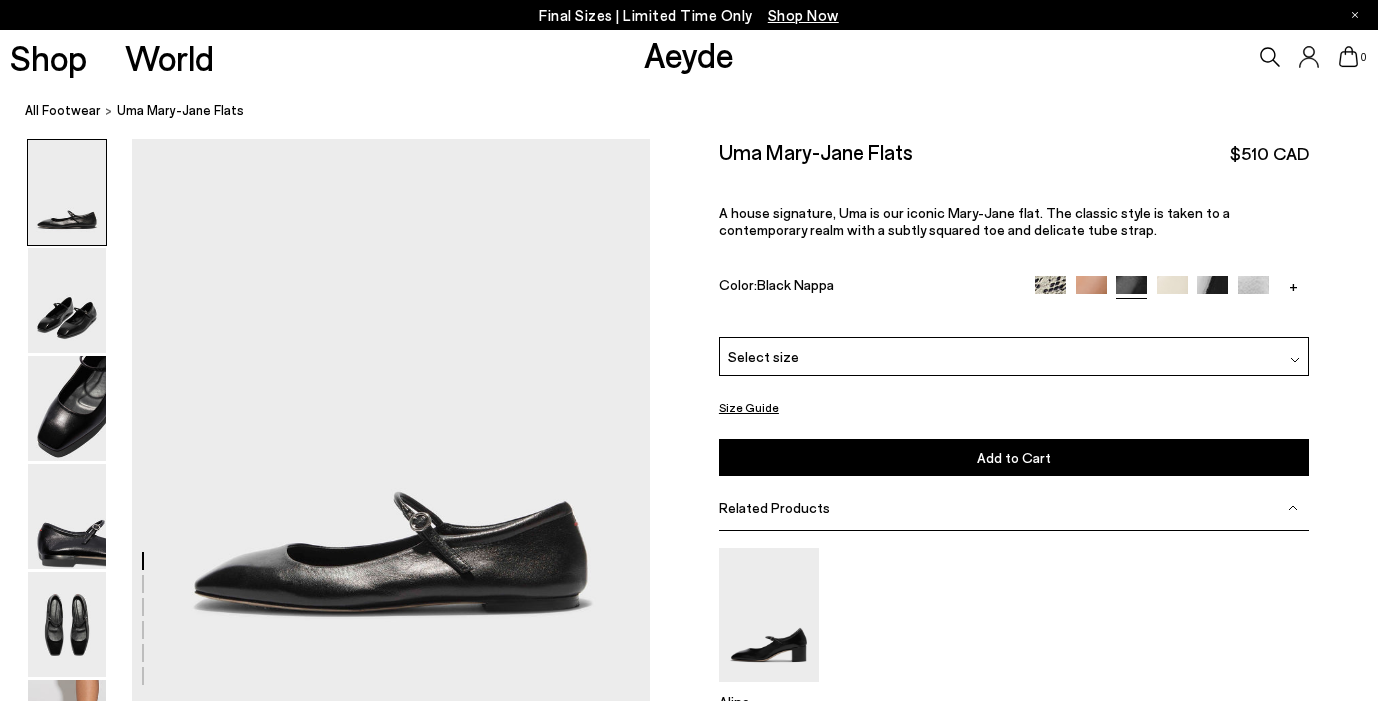 scroll, scrollTop: 0, scrollLeft: 0, axis: both 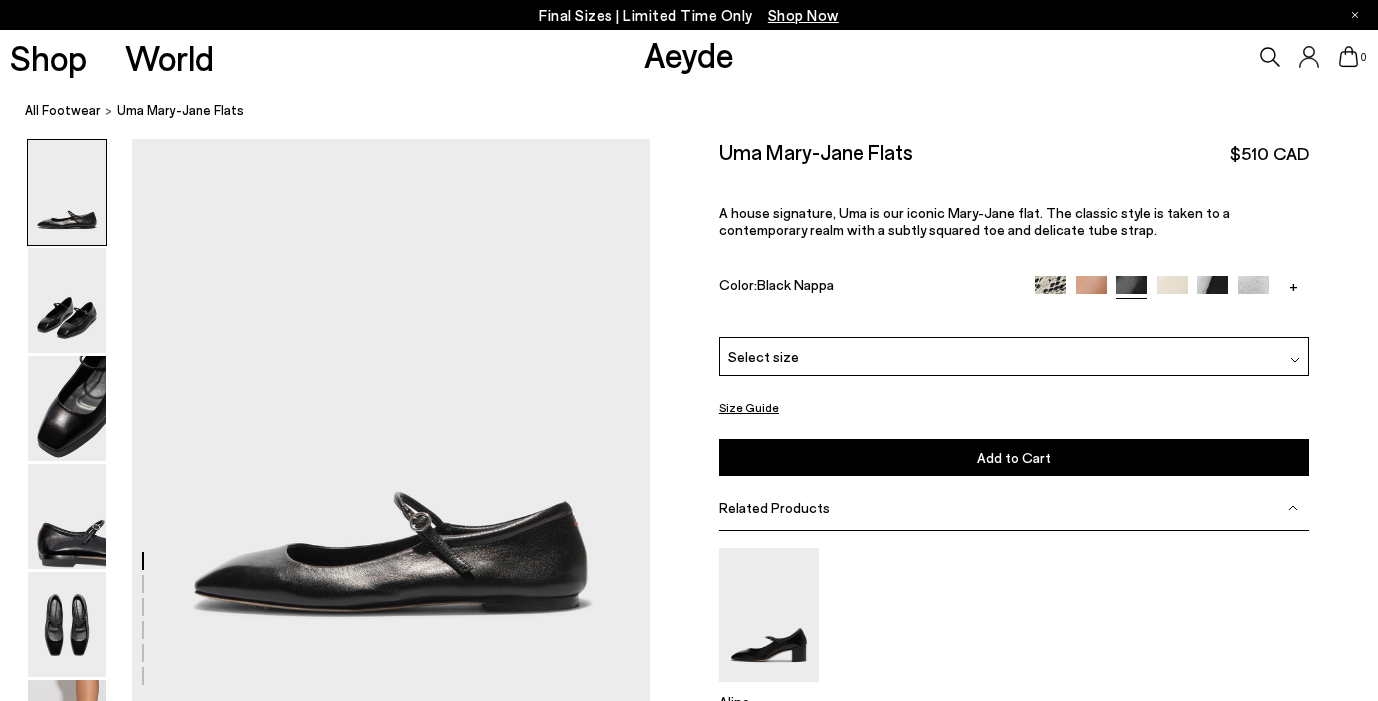click on "Select size" at bounding box center (1014, 356) 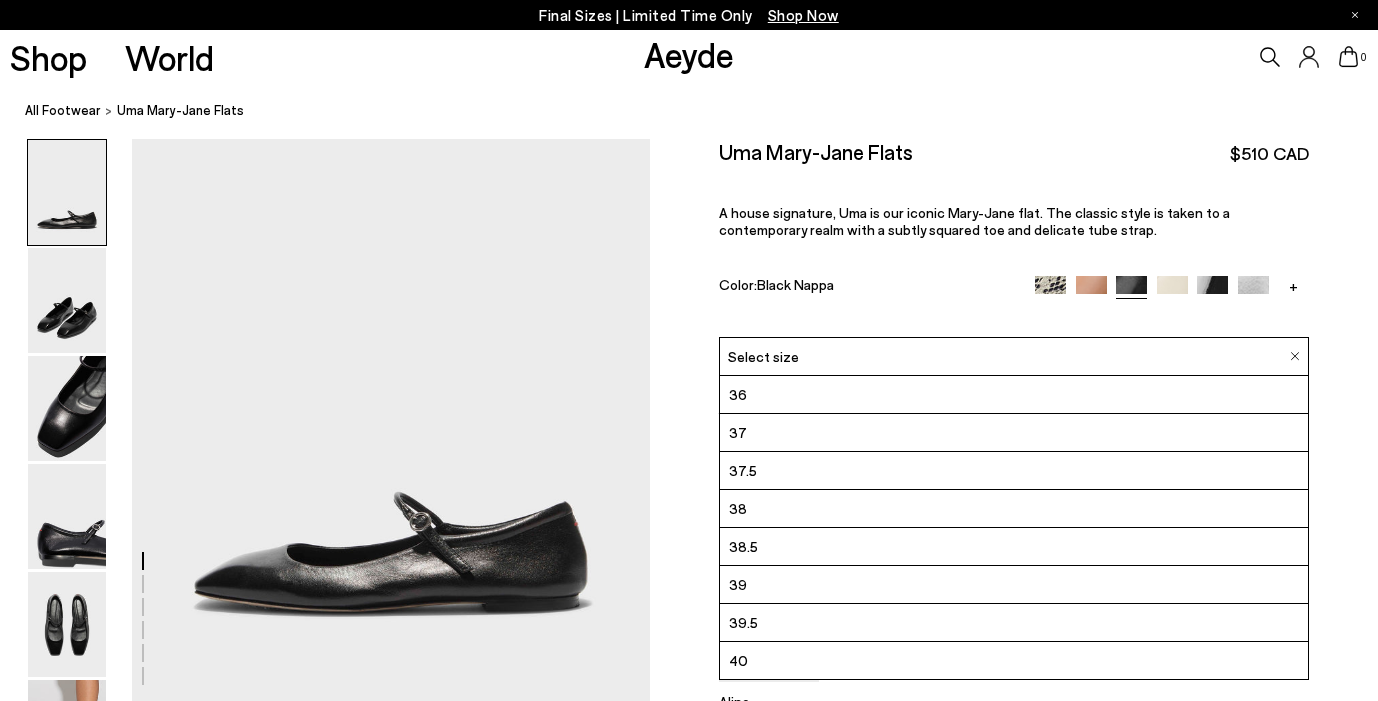 click on "38" at bounding box center (1014, 509) 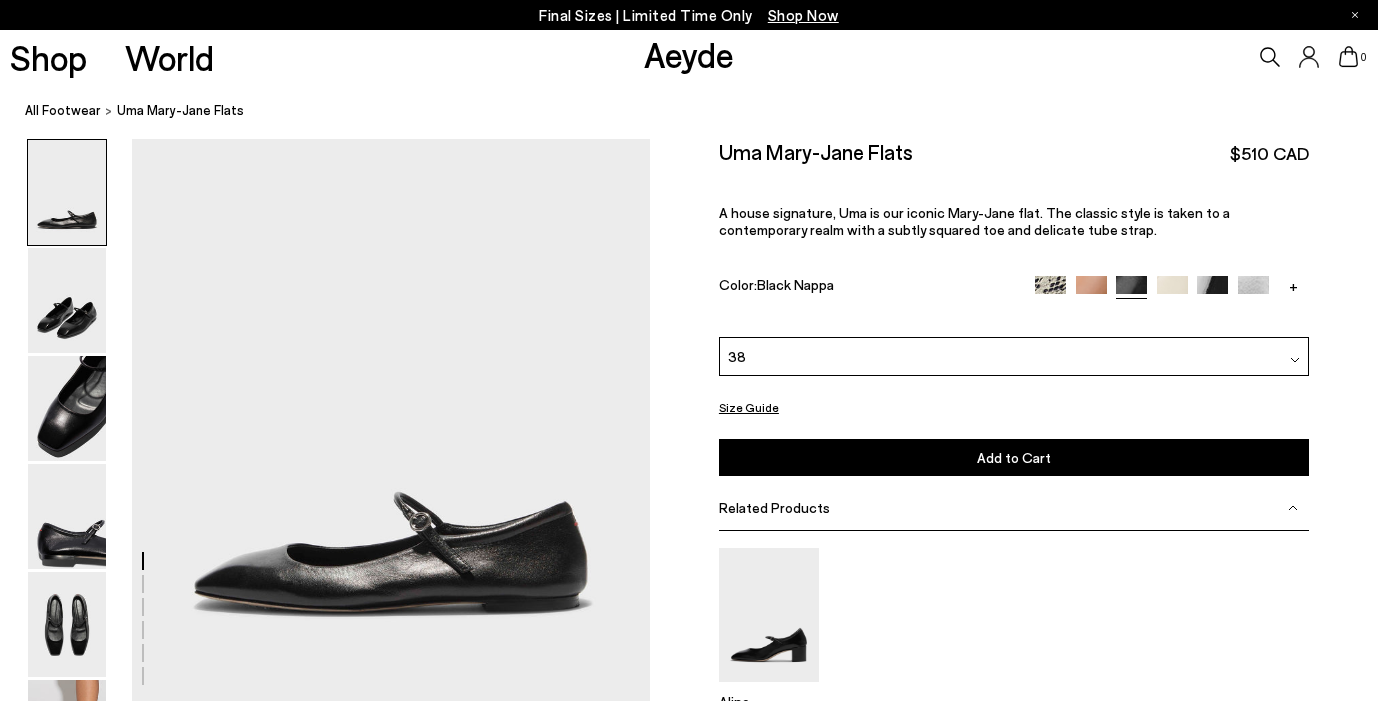 click on "Add to Cart" at bounding box center [1014, 457] 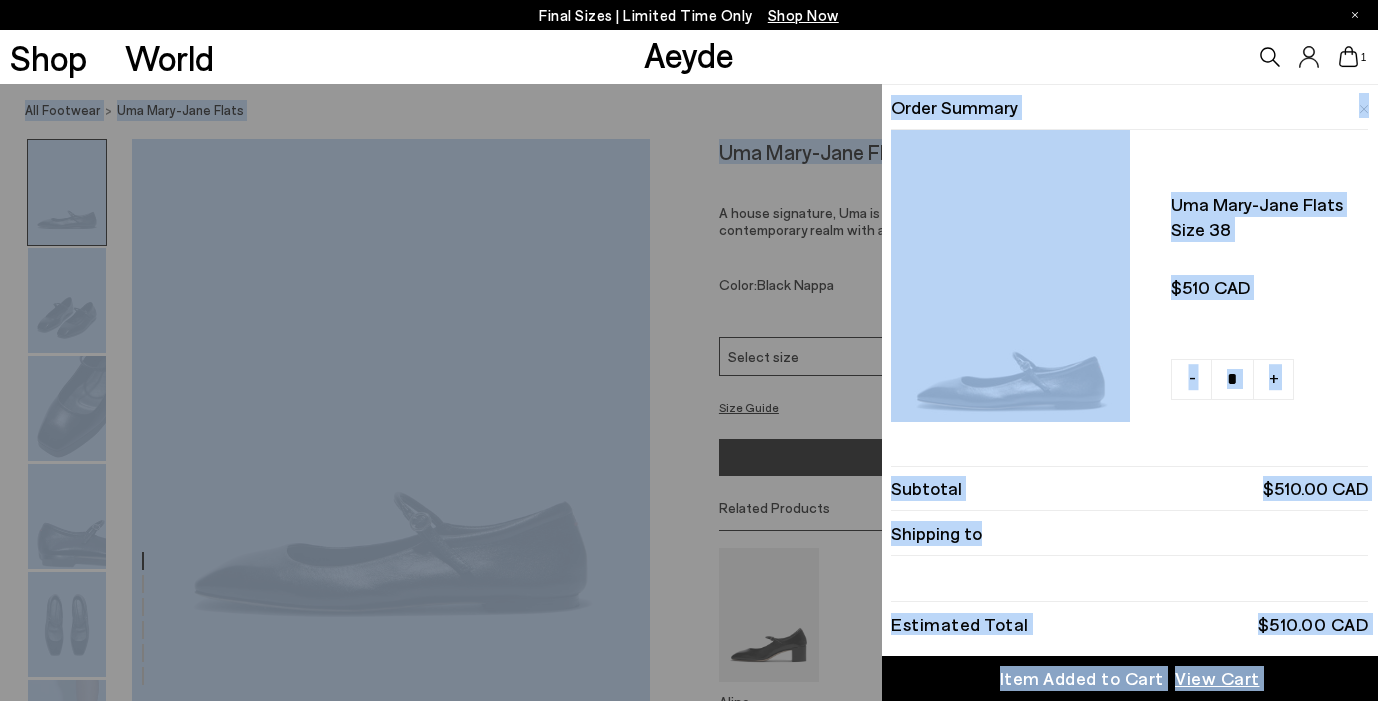 drag, startPoint x: 784, startPoint y: 156, endPoint x: 723, endPoint y: 145, distance: 61.983868 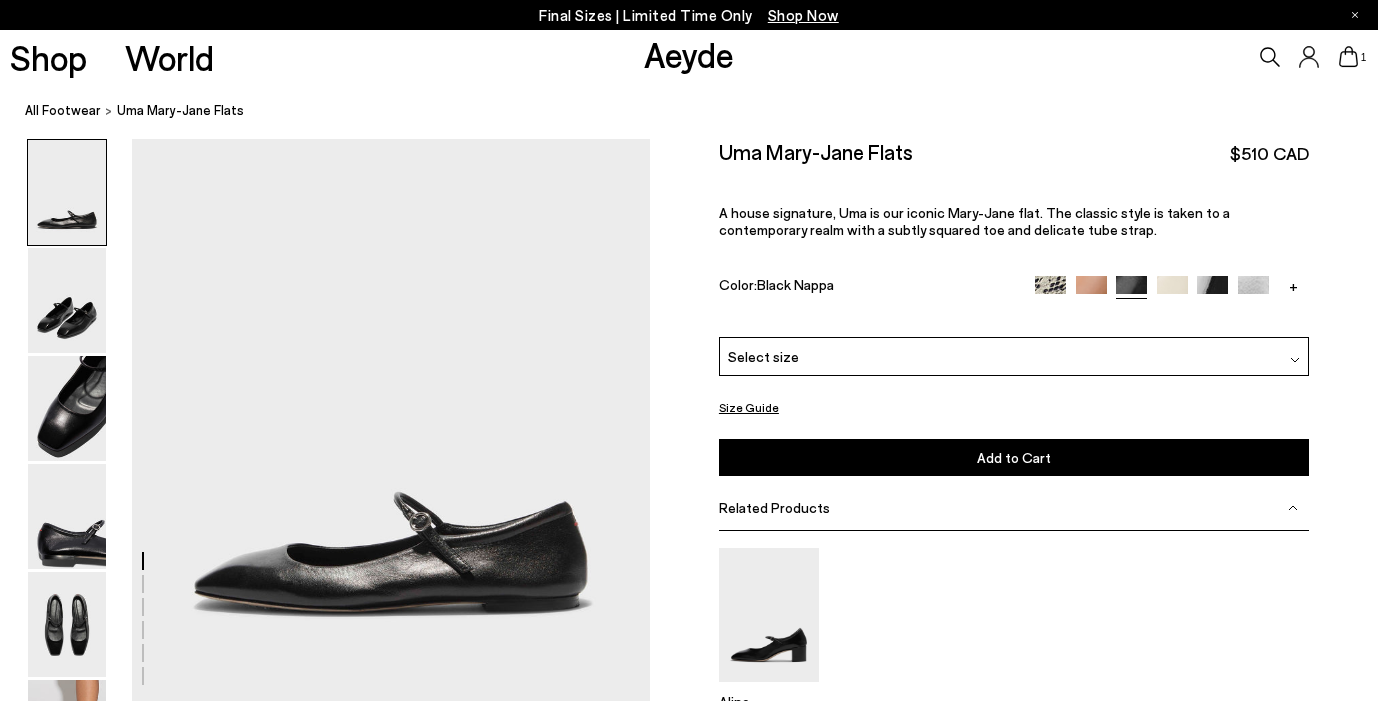 click on "[FIRST] [LAST] Flats" at bounding box center [701, 111] 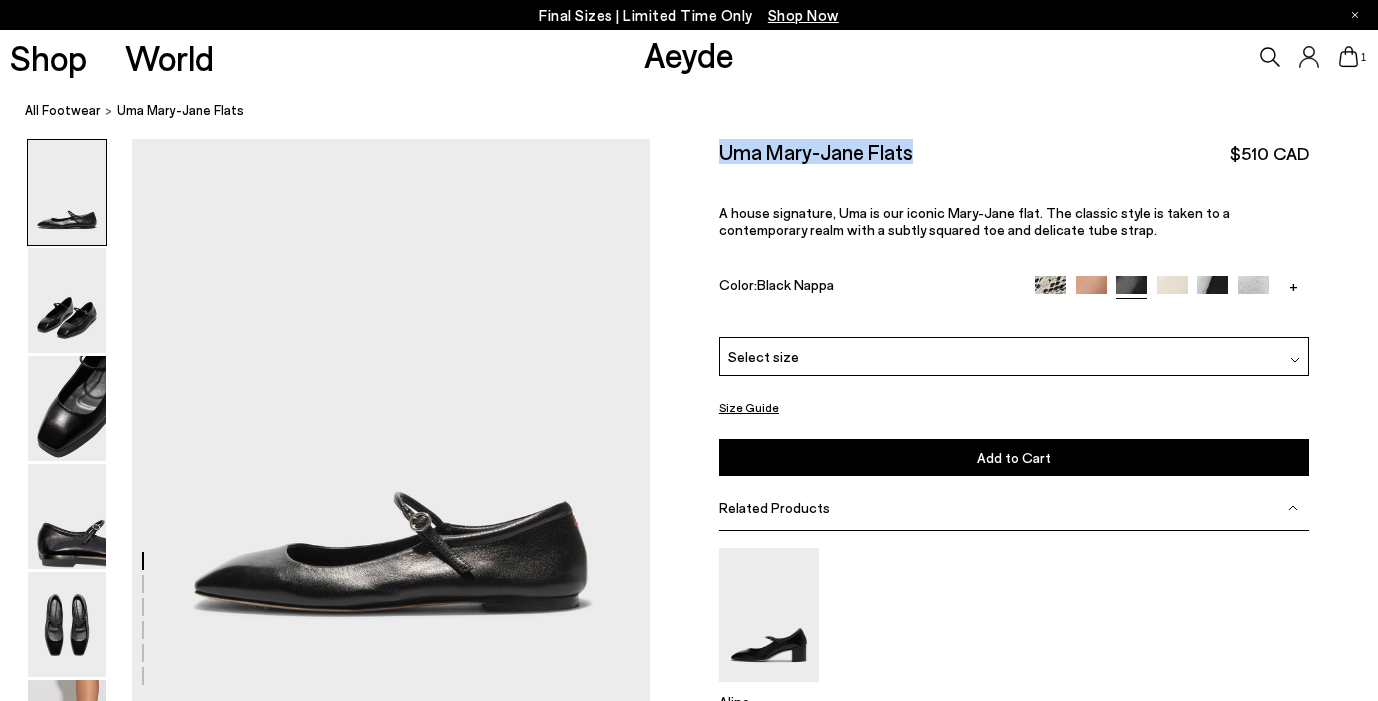 drag, startPoint x: 920, startPoint y: 152, endPoint x: 725, endPoint y: 149, distance: 195.02307 